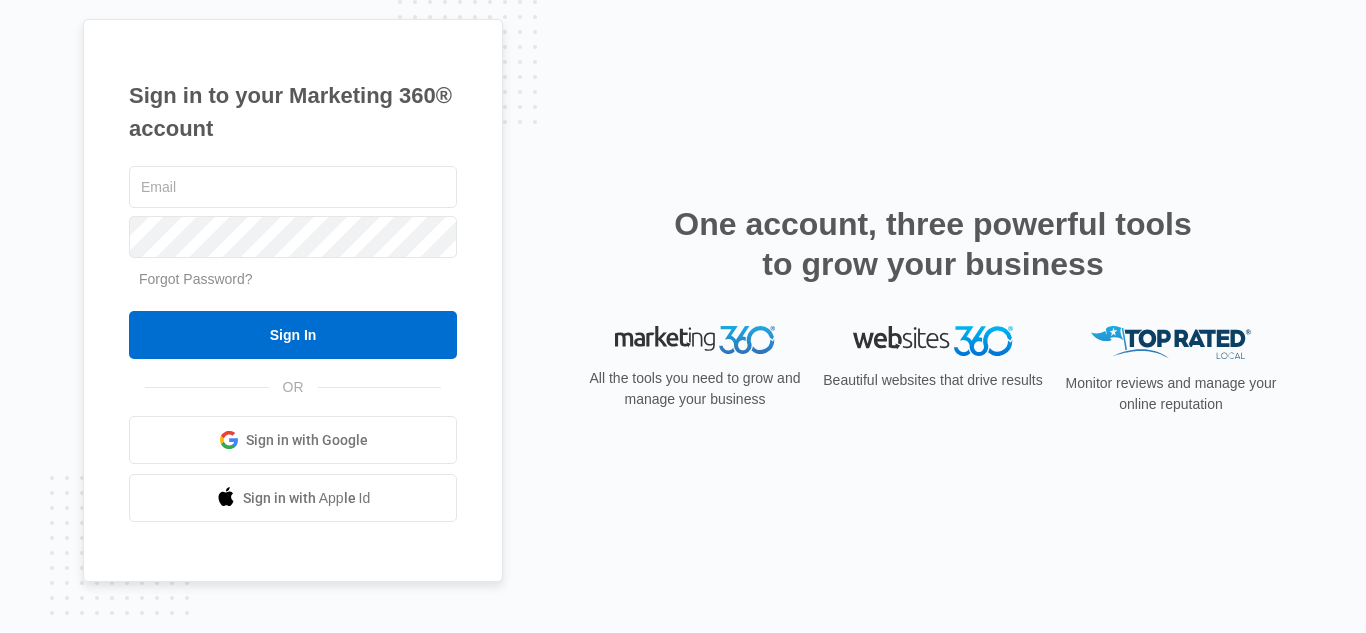 scroll, scrollTop: 0, scrollLeft: 0, axis: both 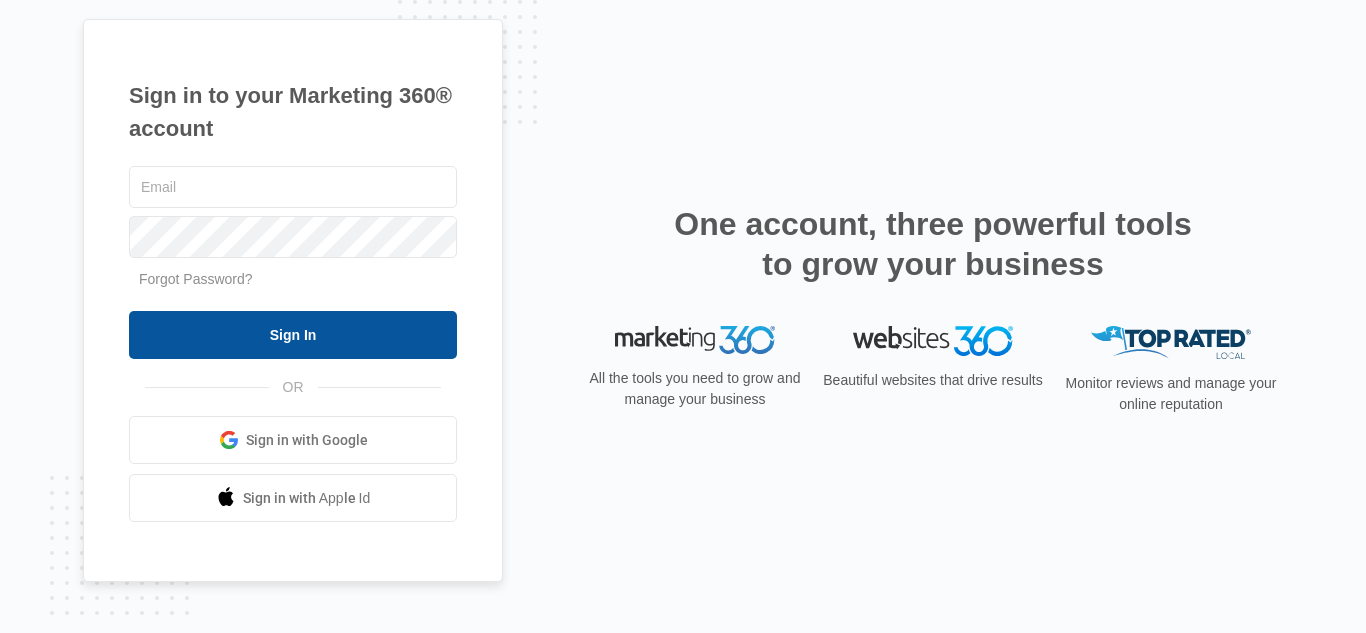 type on "[EMAIL_ADDRESS][DOMAIN_NAME]" 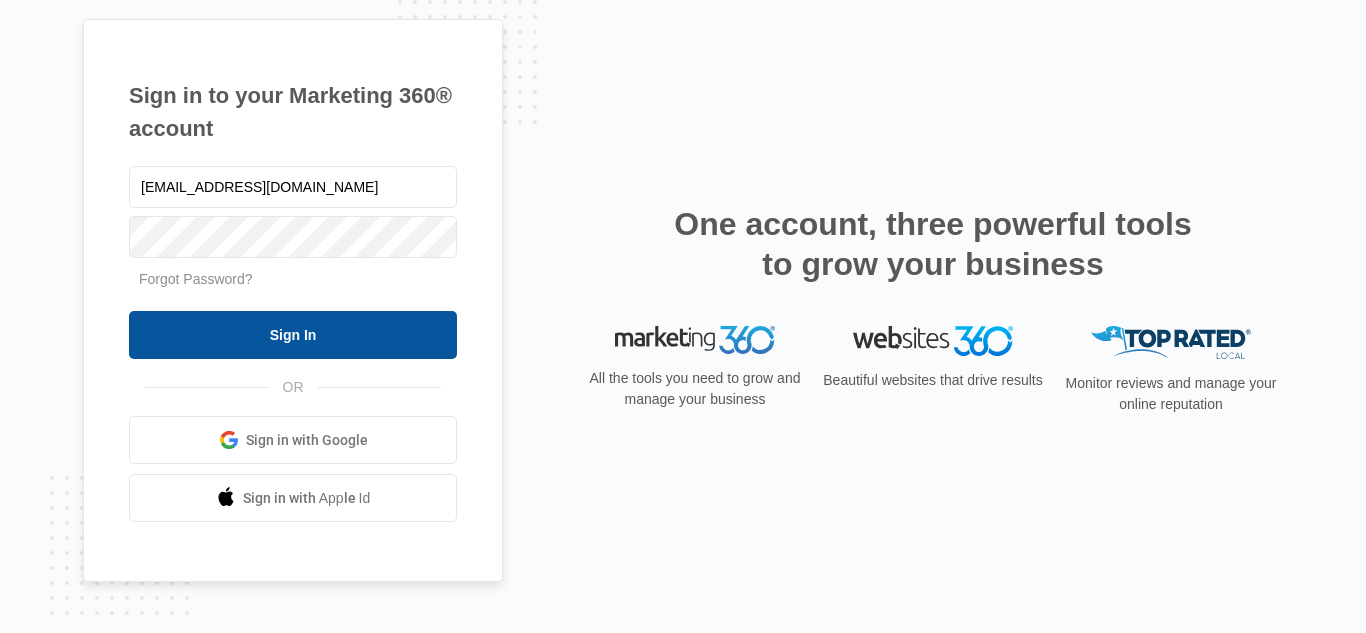 click on "Sign In" at bounding box center [293, 335] 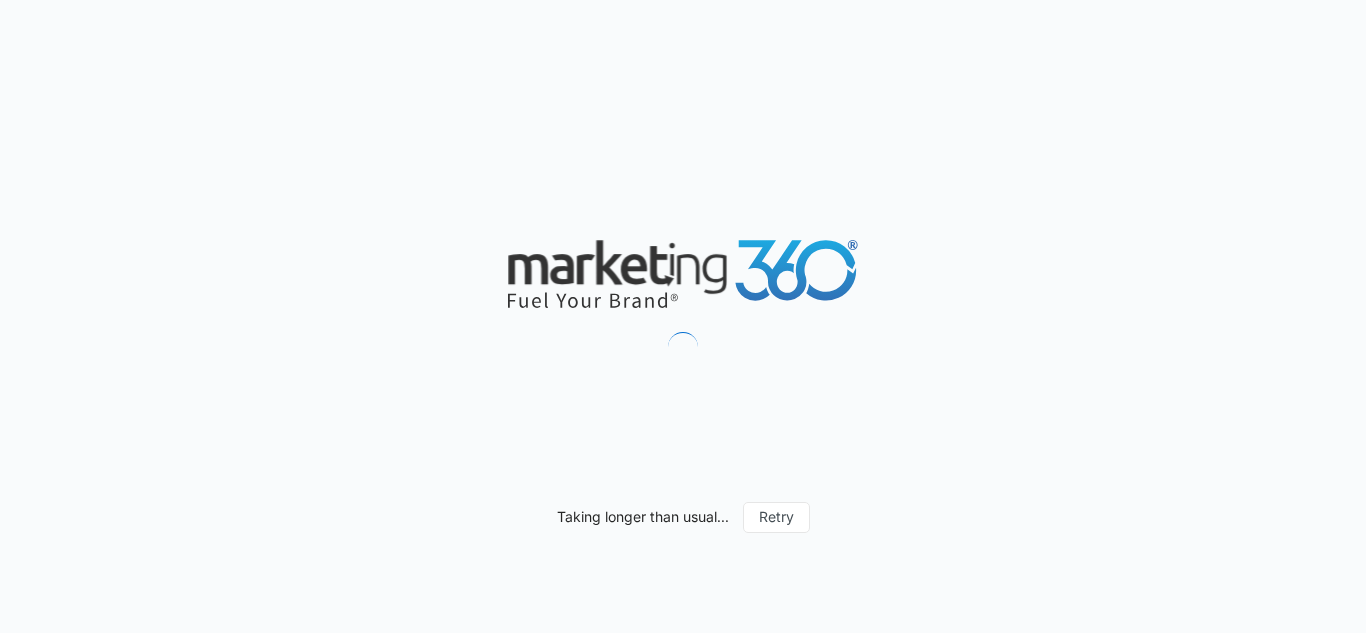 scroll, scrollTop: 0, scrollLeft: 0, axis: both 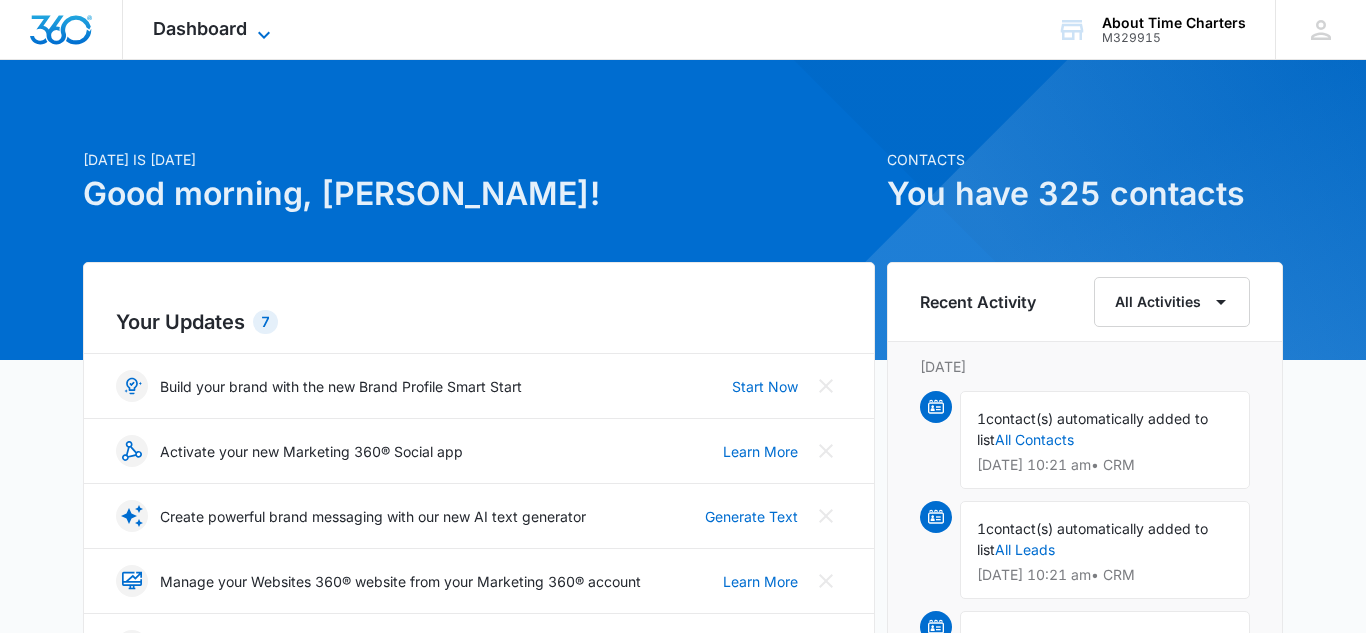click 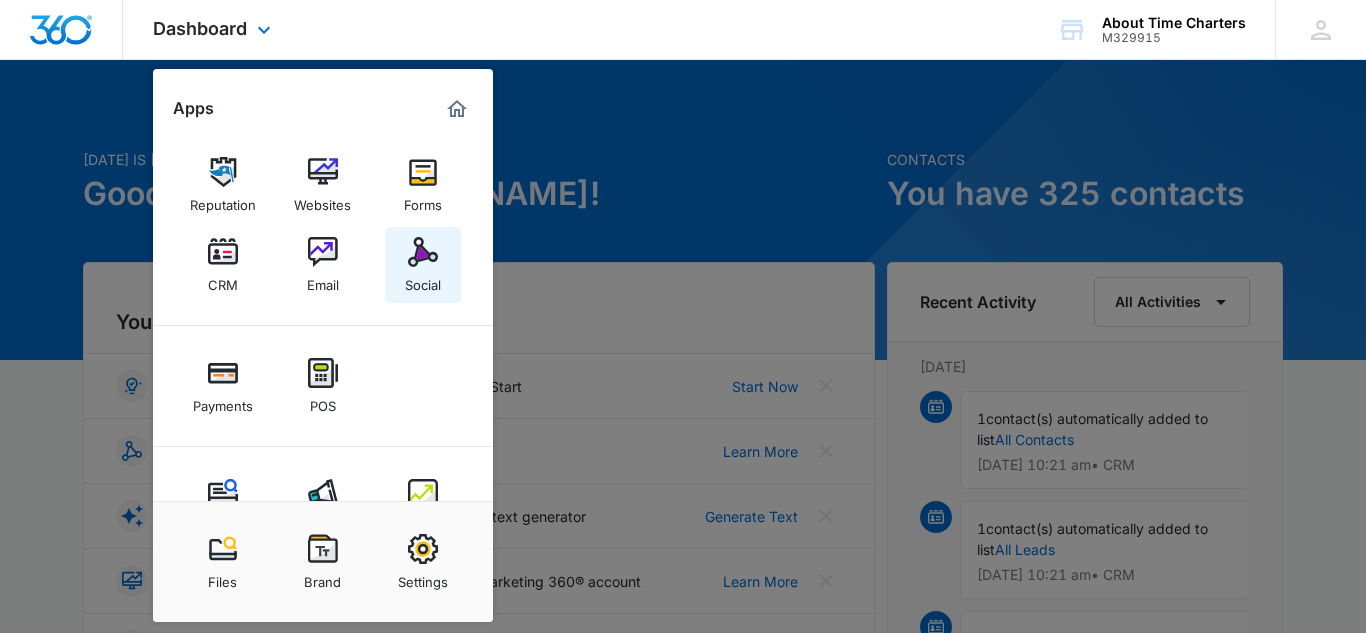scroll, scrollTop: 67, scrollLeft: 0, axis: vertical 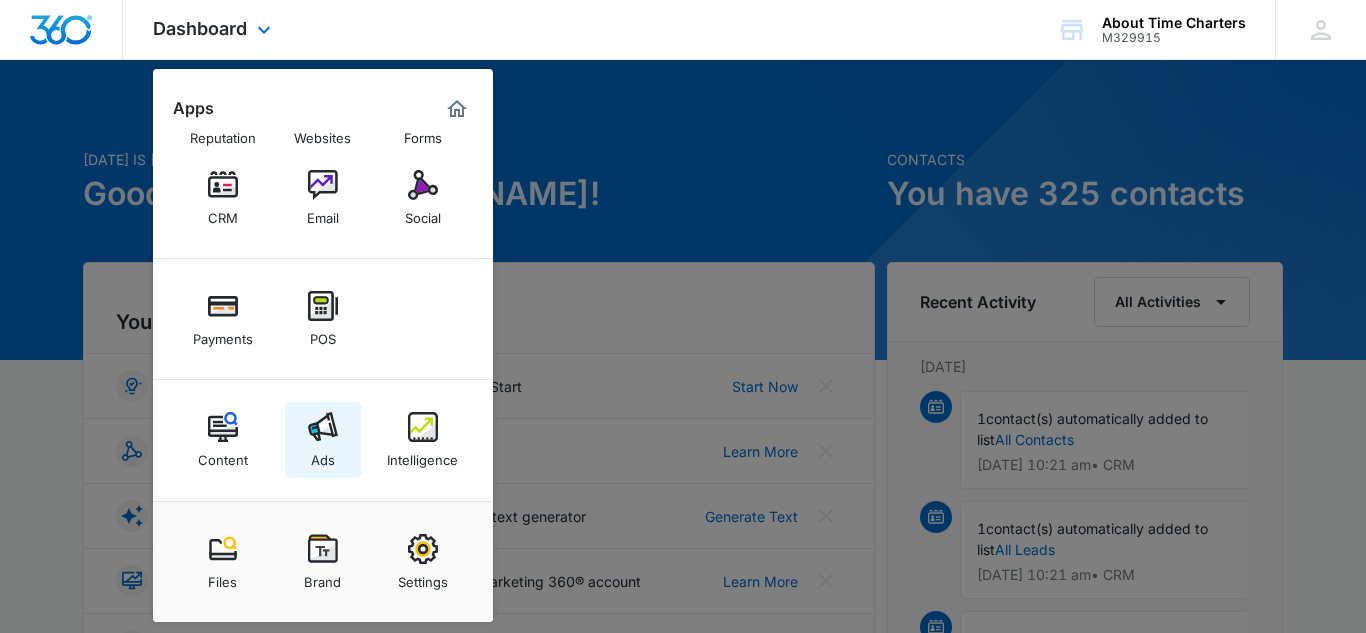 click on "Ads" at bounding box center (323, 440) 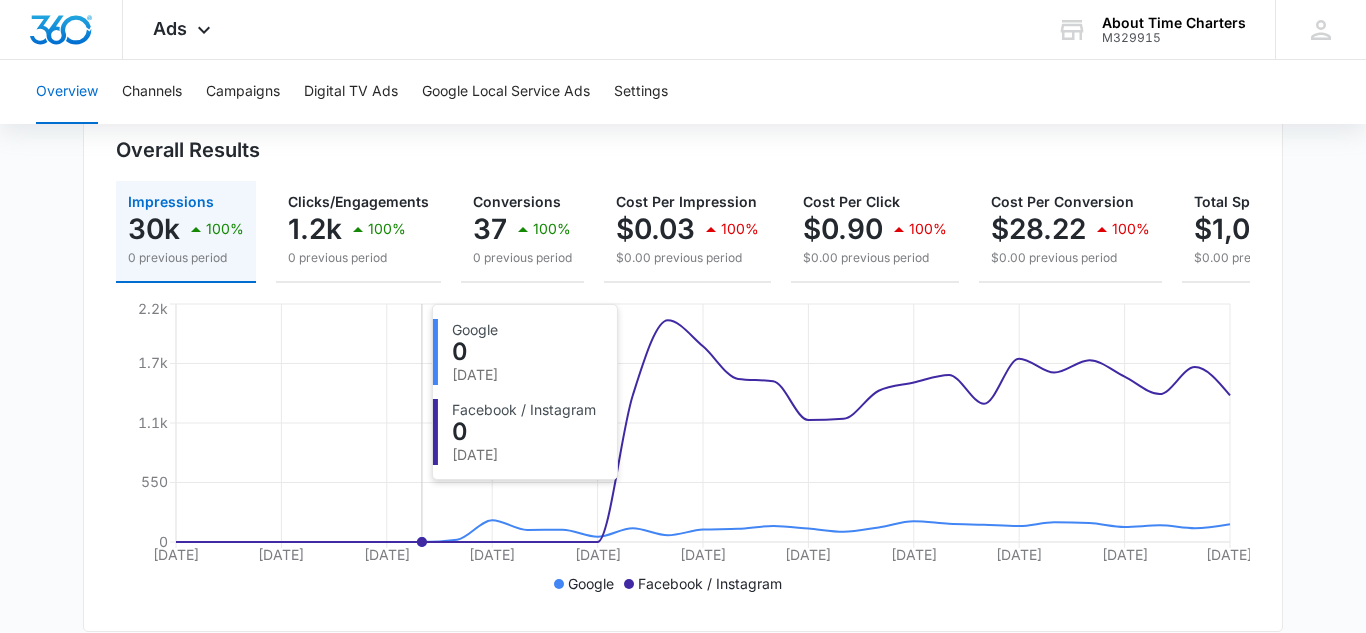 scroll, scrollTop: 219, scrollLeft: 0, axis: vertical 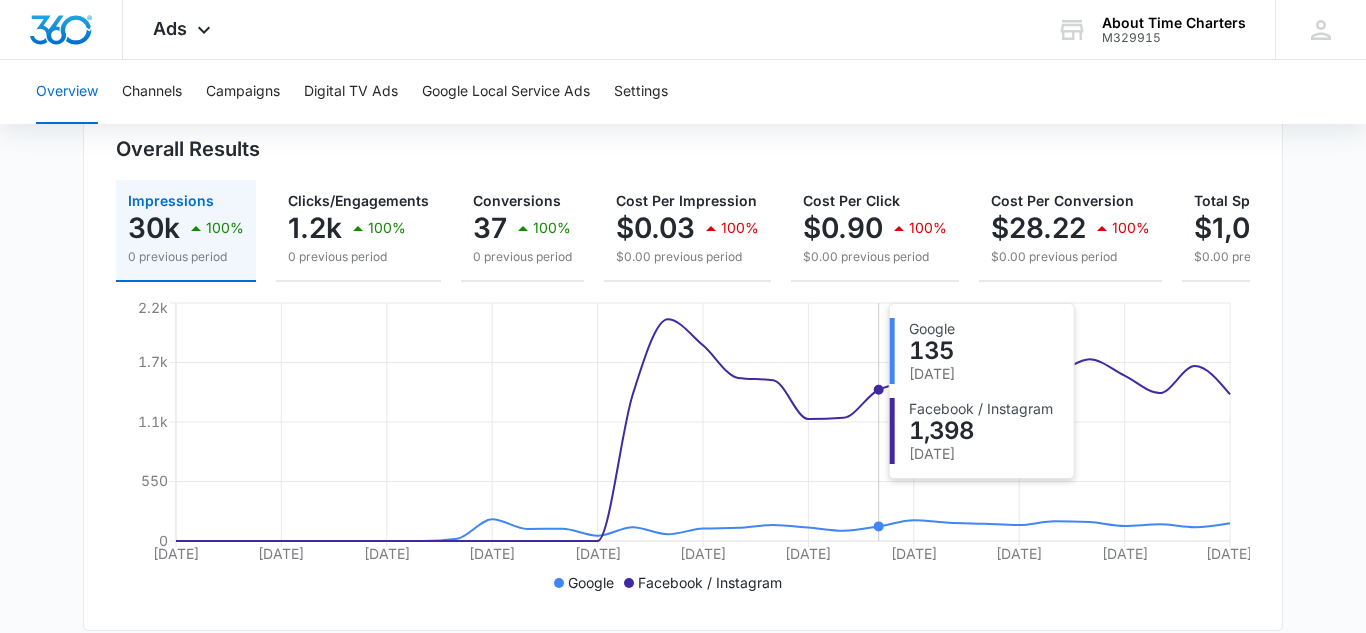 click on "[DATE] Jun [DATE] Jun [DATE] Jun [DATE] [DATE] [DATE] [DATE] [DATE] 0 550 1.1k 1.7k 2.2k" 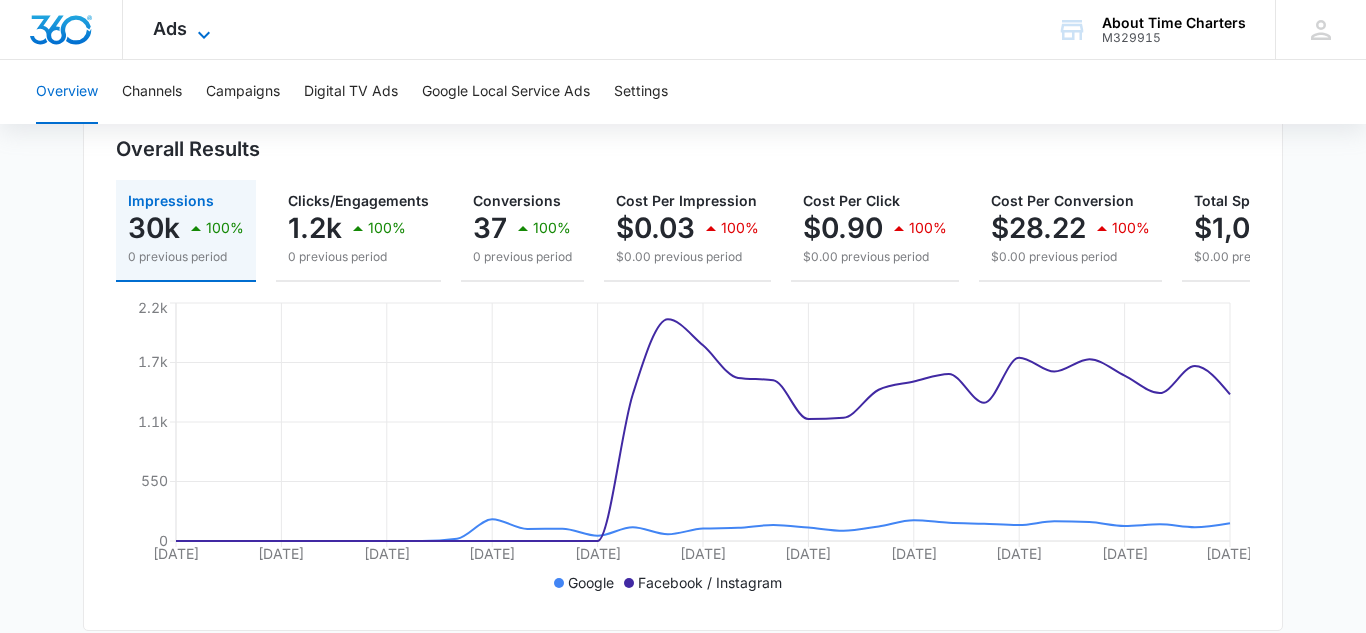 click 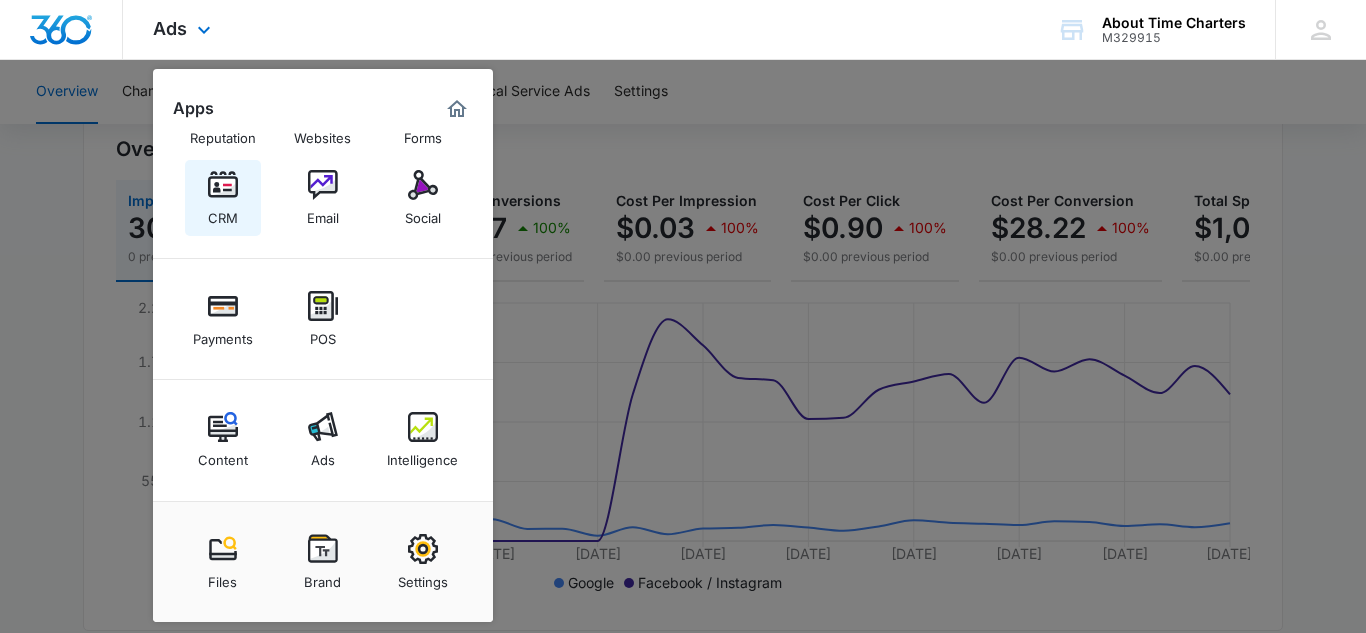 click at bounding box center (223, 185) 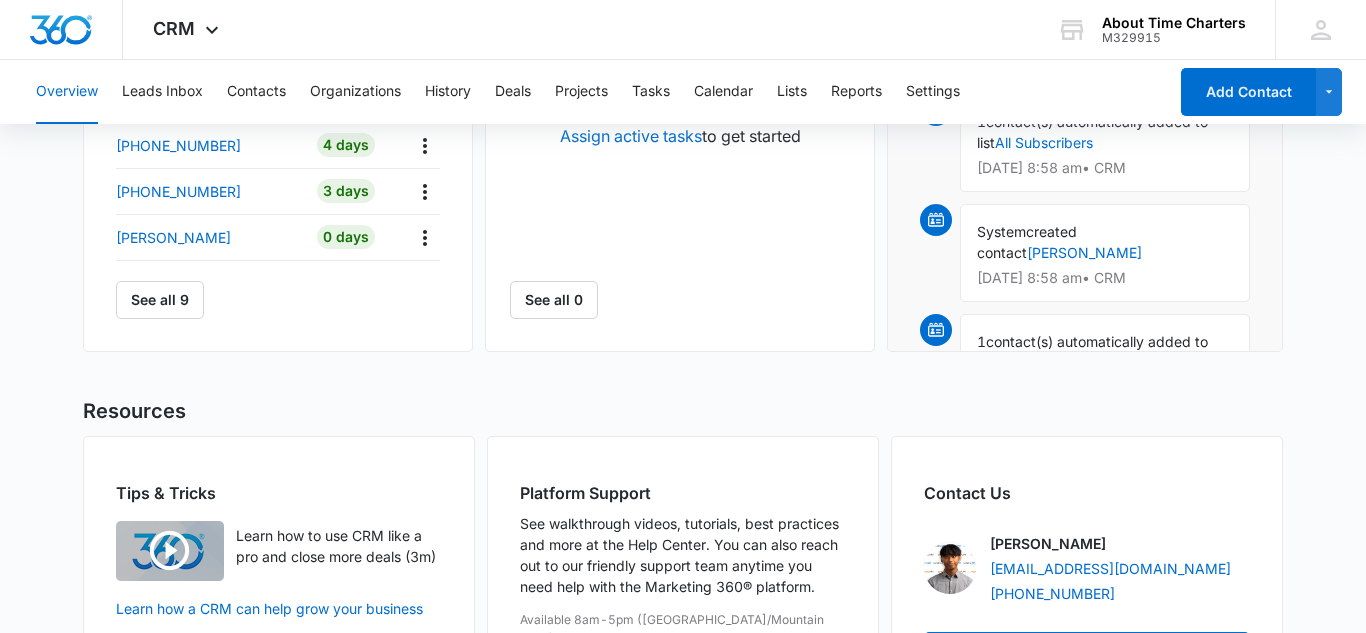 scroll, scrollTop: 951, scrollLeft: 0, axis: vertical 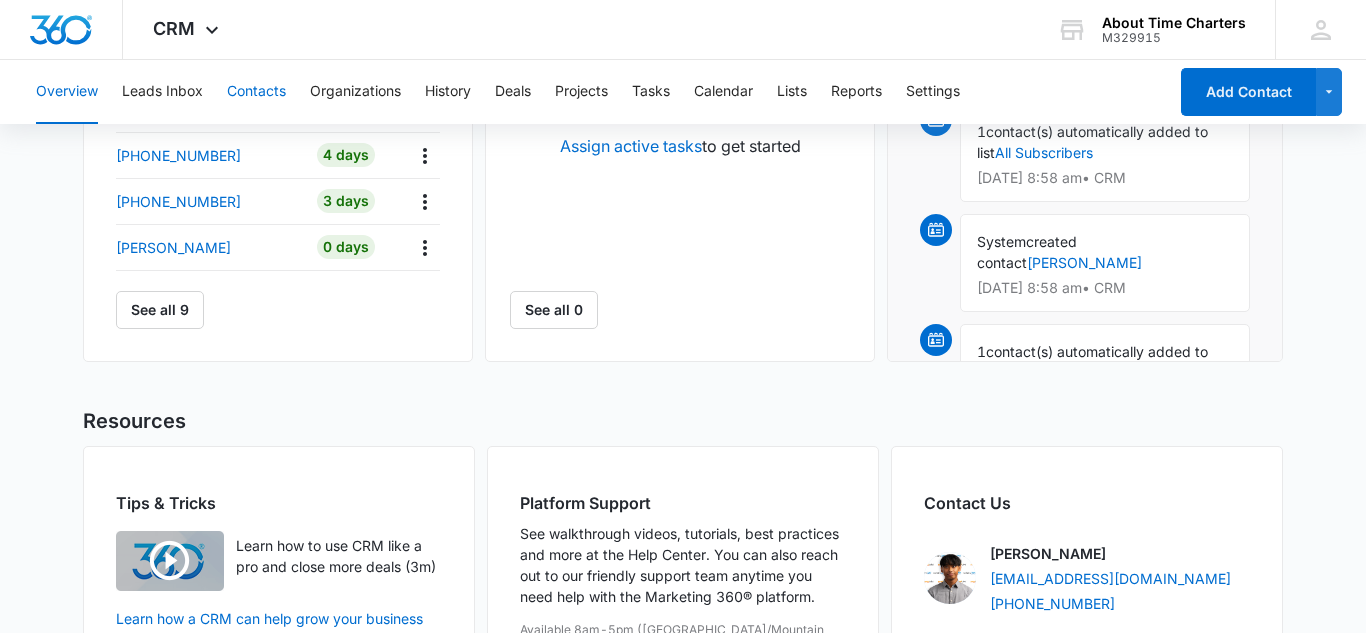 click on "Contacts" at bounding box center (256, 92) 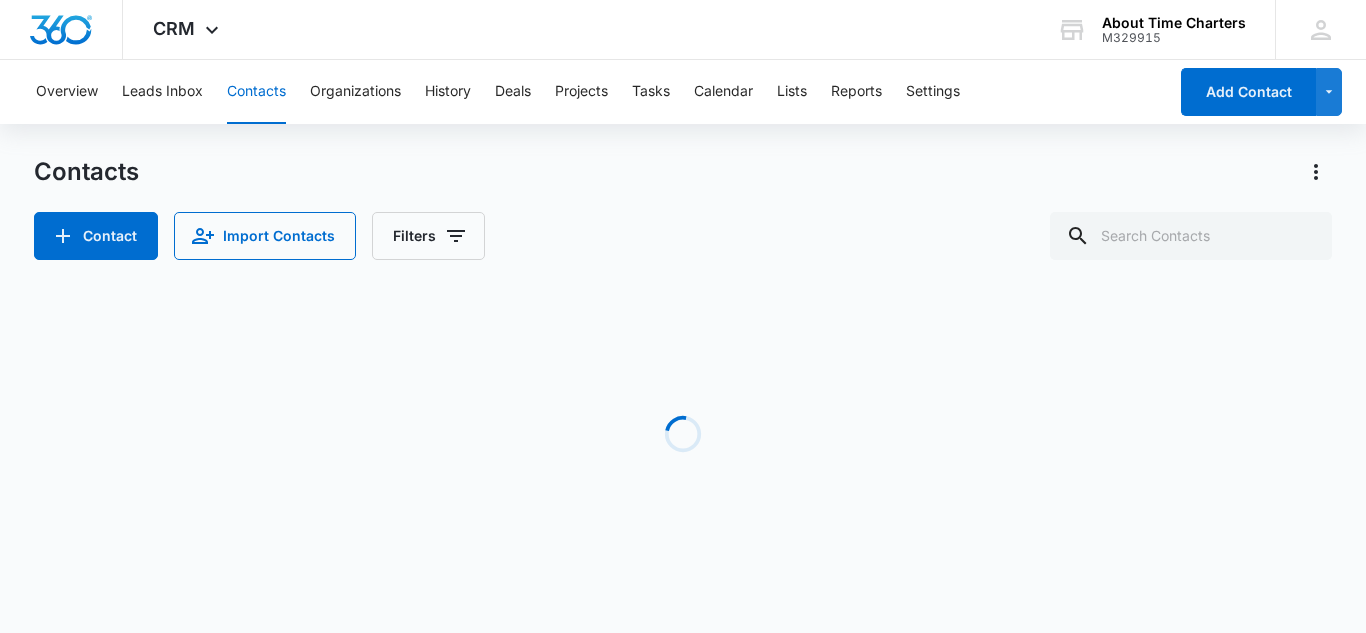 scroll, scrollTop: 0, scrollLeft: 0, axis: both 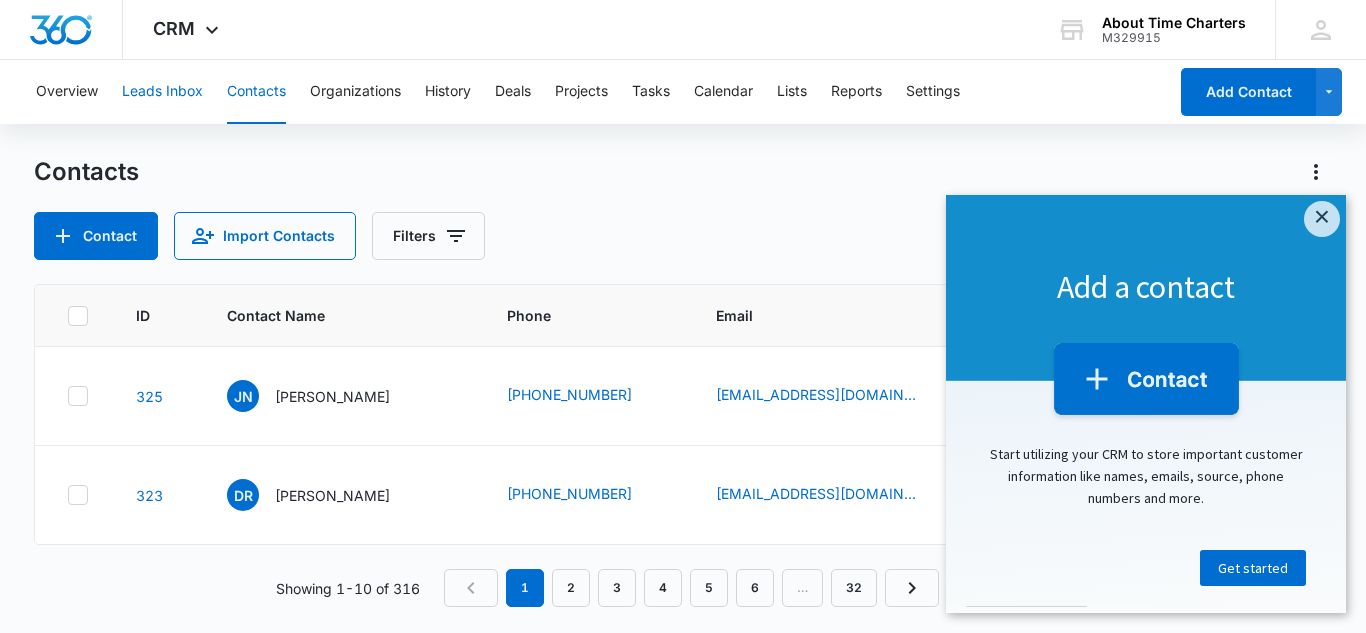 click on "Leads Inbox" at bounding box center (162, 92) 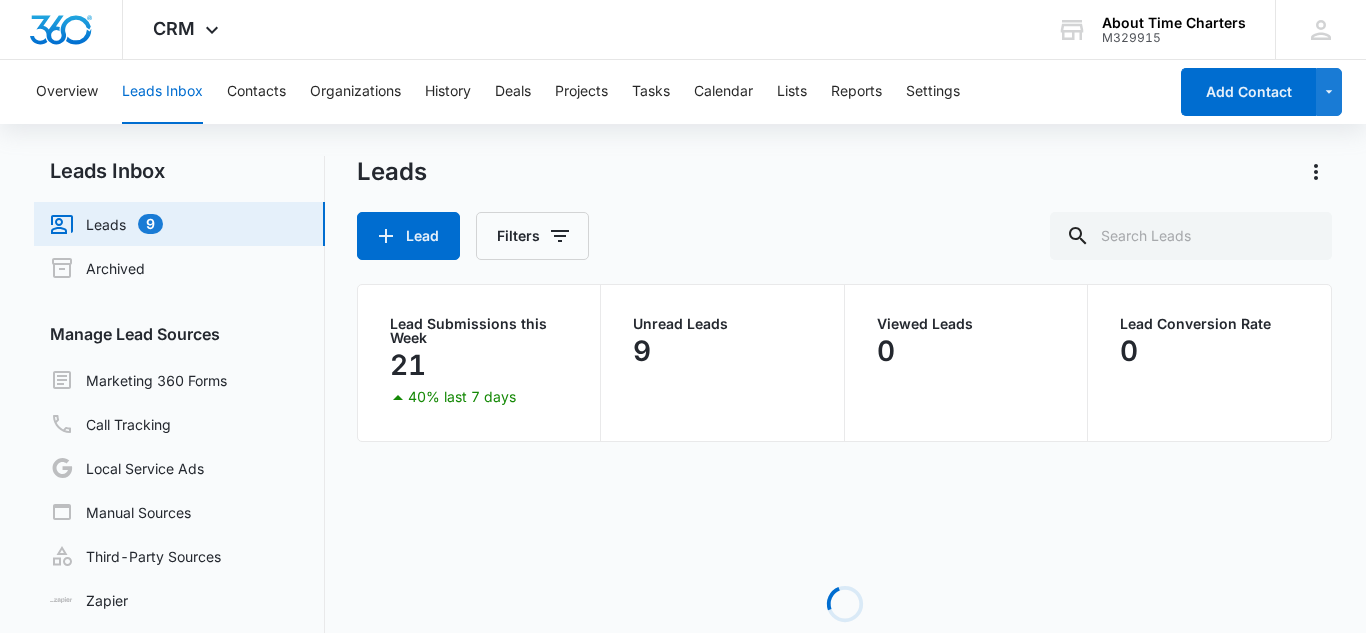 scroll, scrollTop: 0, scrollLeft: 0, axis: both 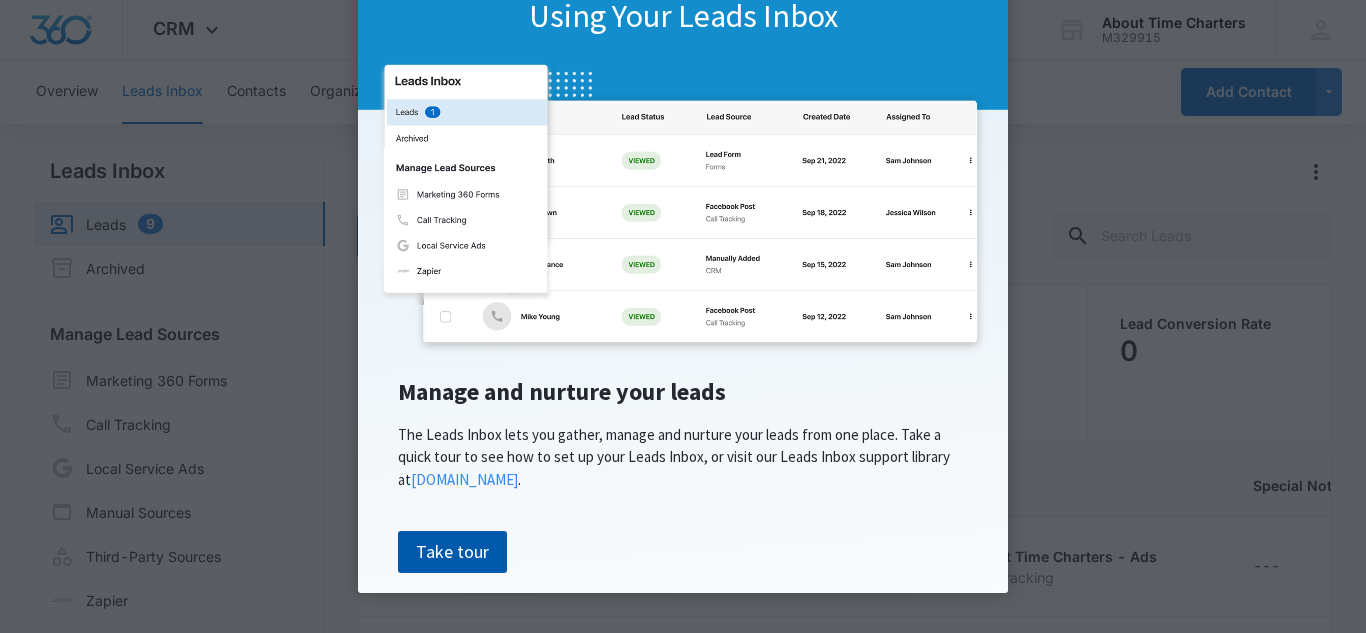 click on "Take tour" at bounding box center (452, 552) 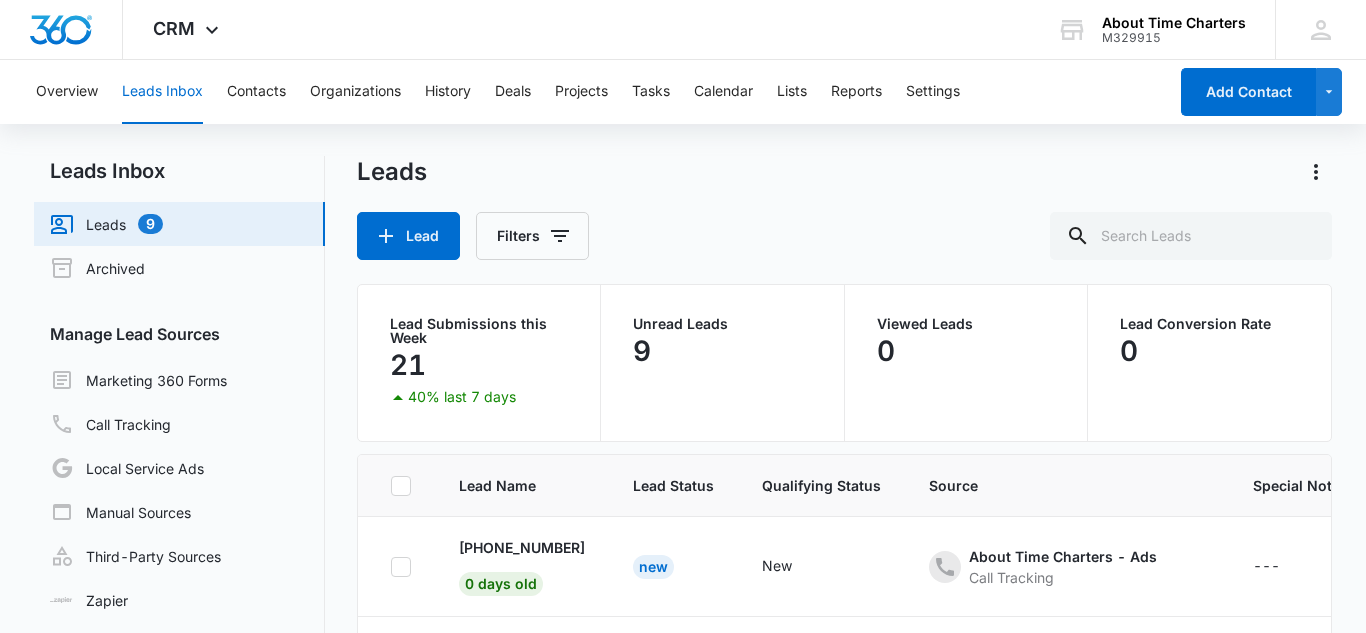 scroll, scrollTop: 0, scrollLeft: 0, axis: both 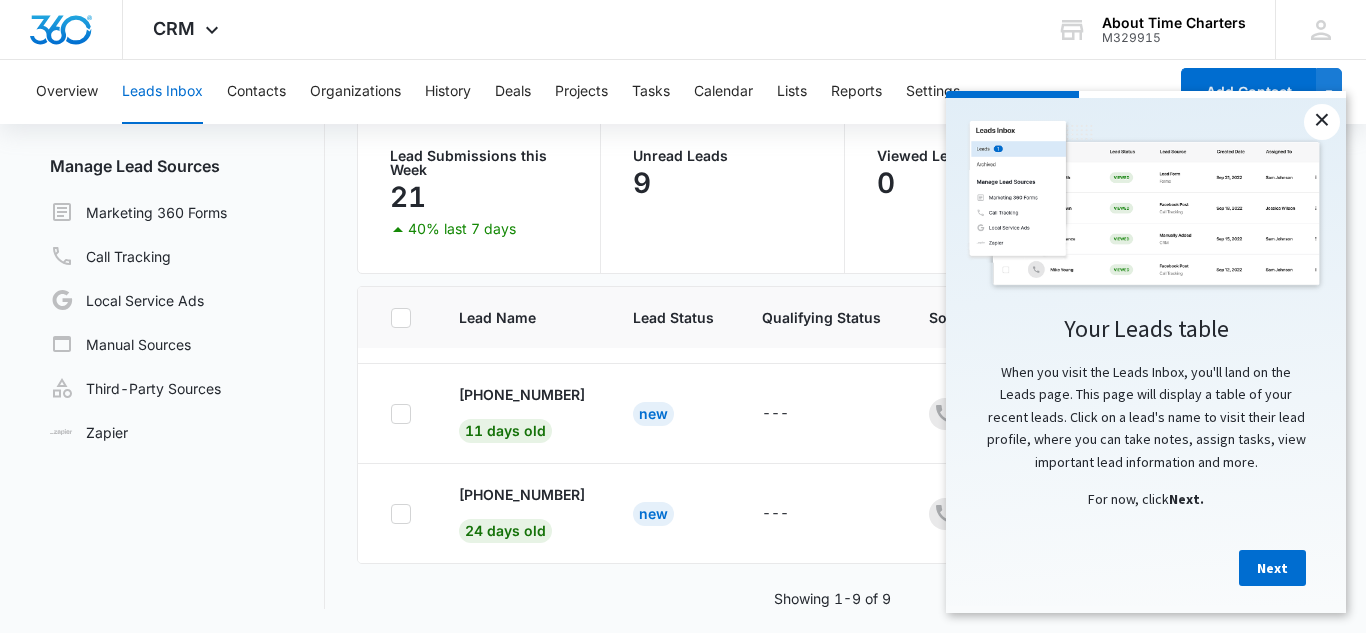 click on "×" at bounding box center (1322, 122) 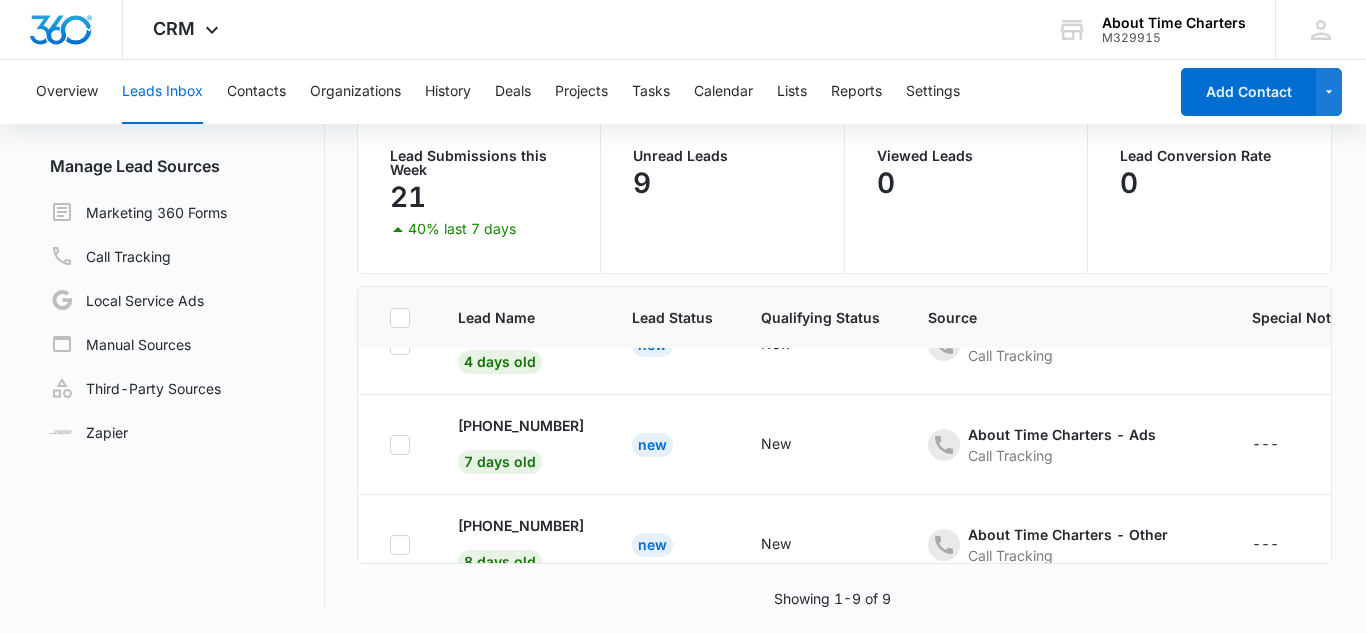 scroll, scrollTop: 355, scrollLeft: 0, axis: vertical 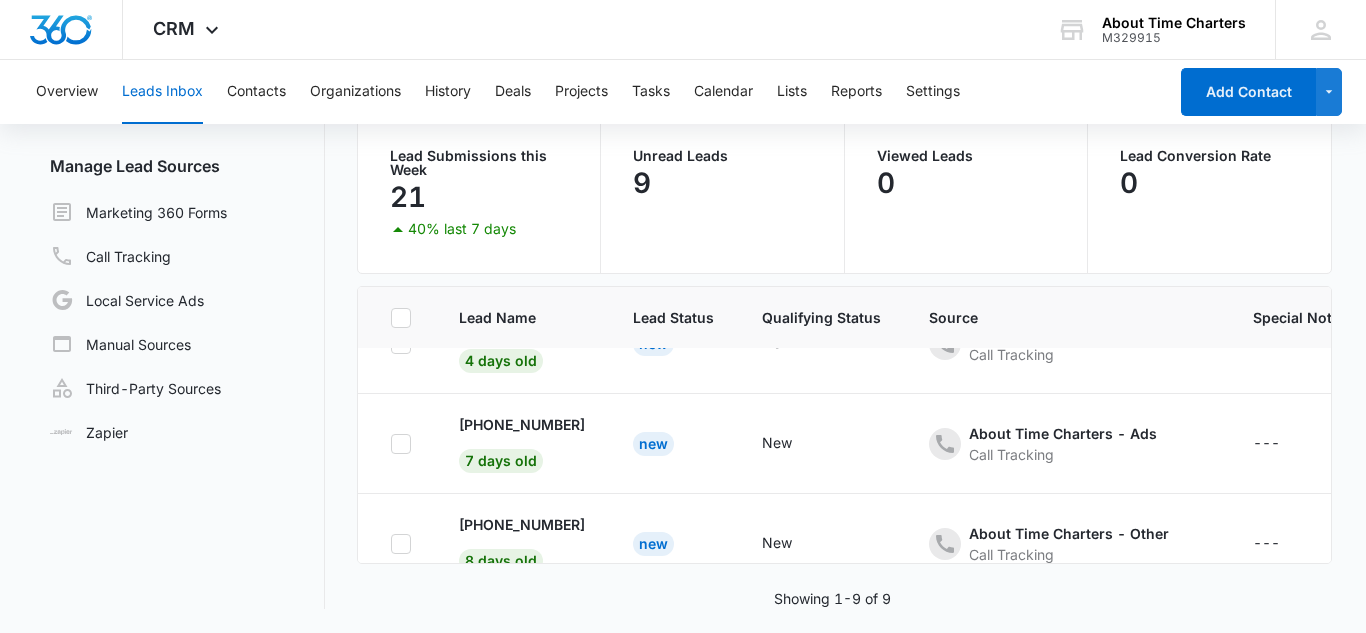 click on "Lead Status" at bounding box center (673, 318) 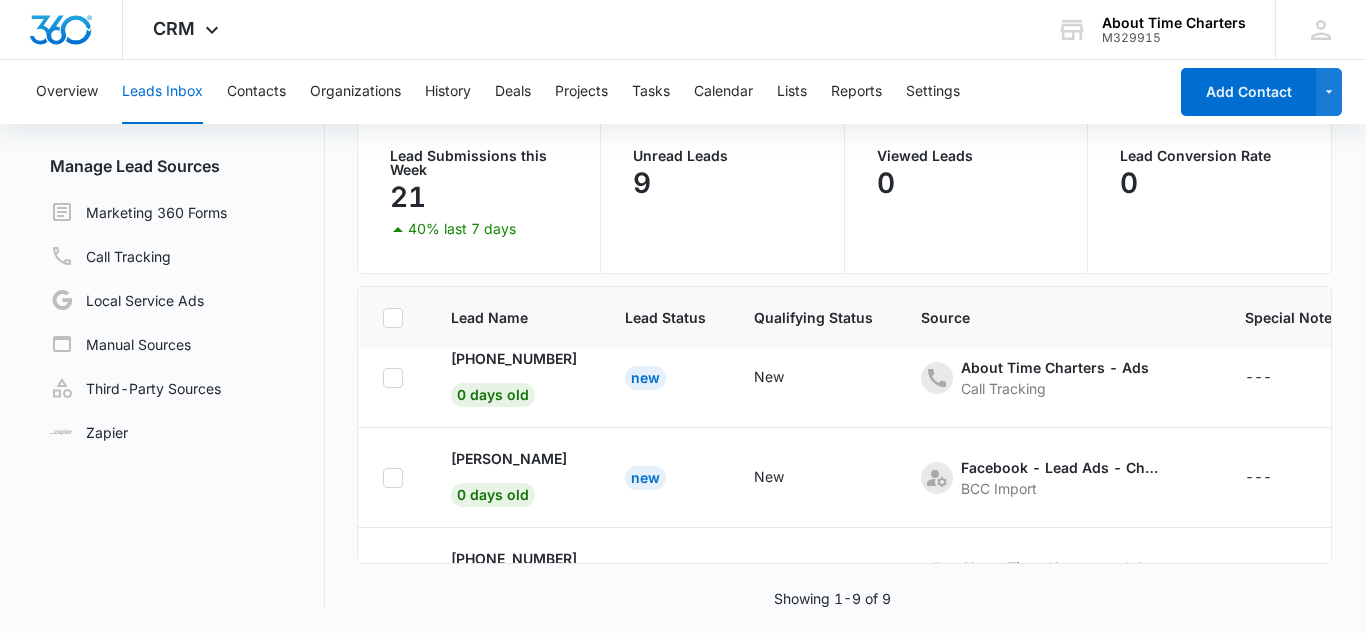 scroll, scrollTop: 25, scrollLeft: 12, axis: both 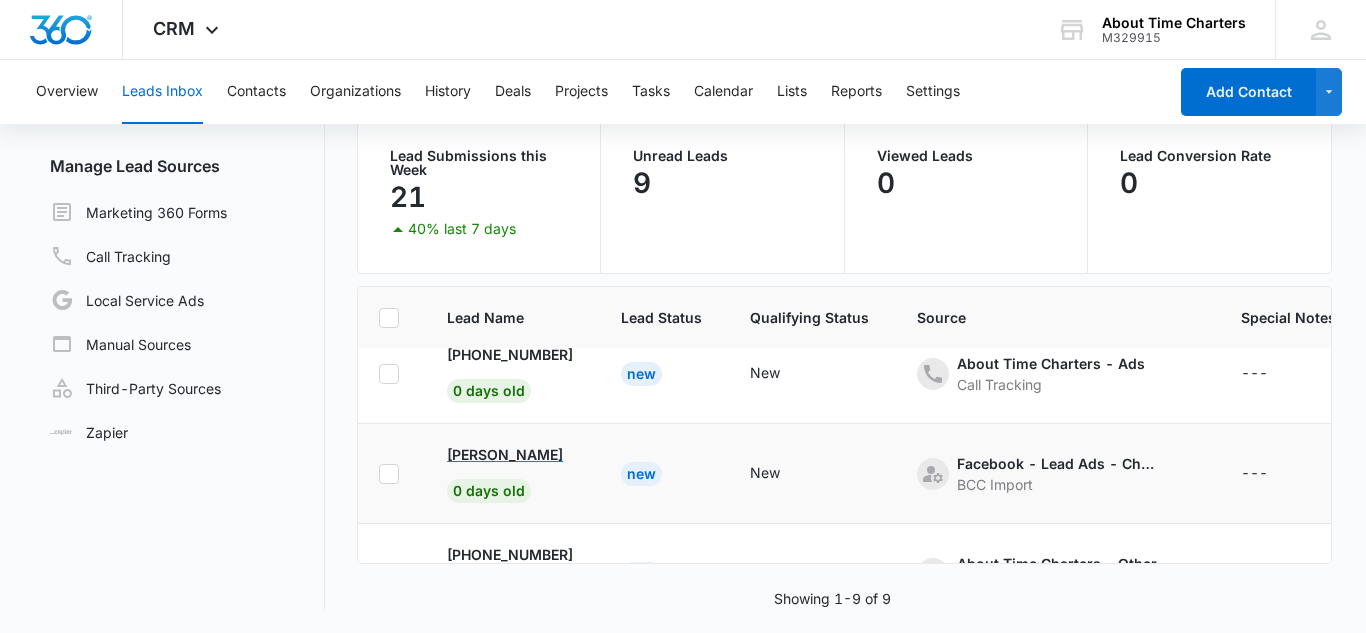 click on "[PERSON_NAME]" at bounding box center [505, 454] 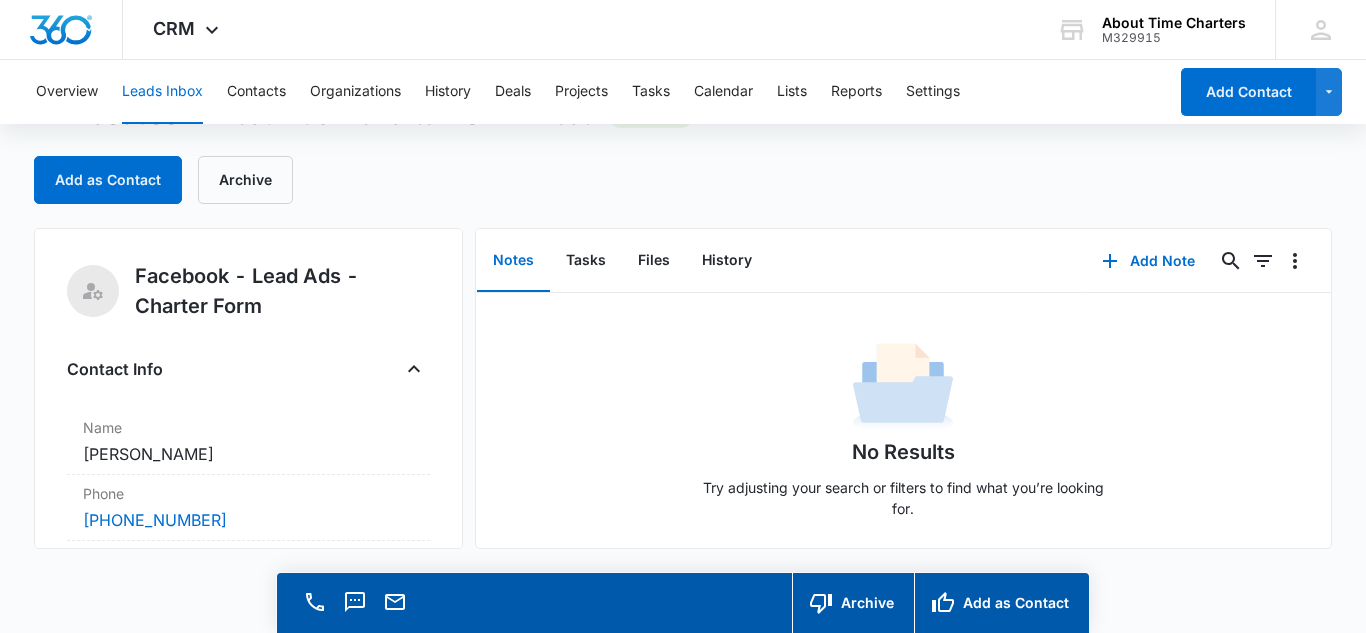 scroll, scrollTop: 57, scrollLeft: 0, axis: vertical 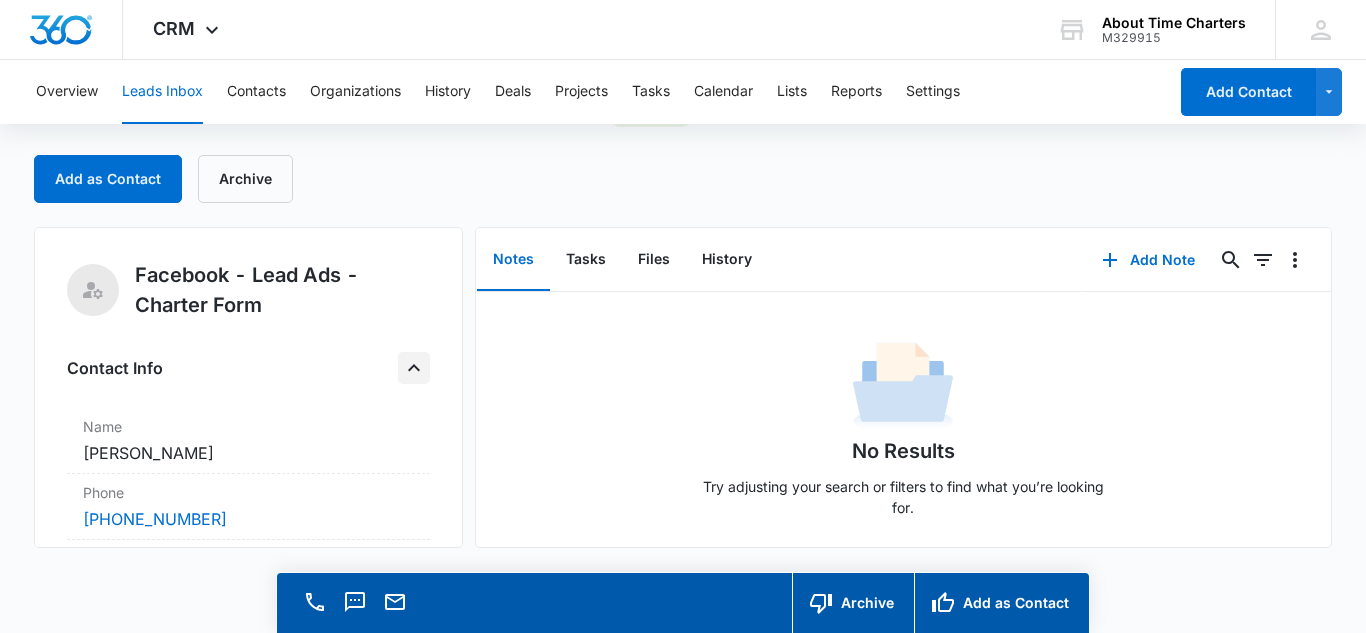 click 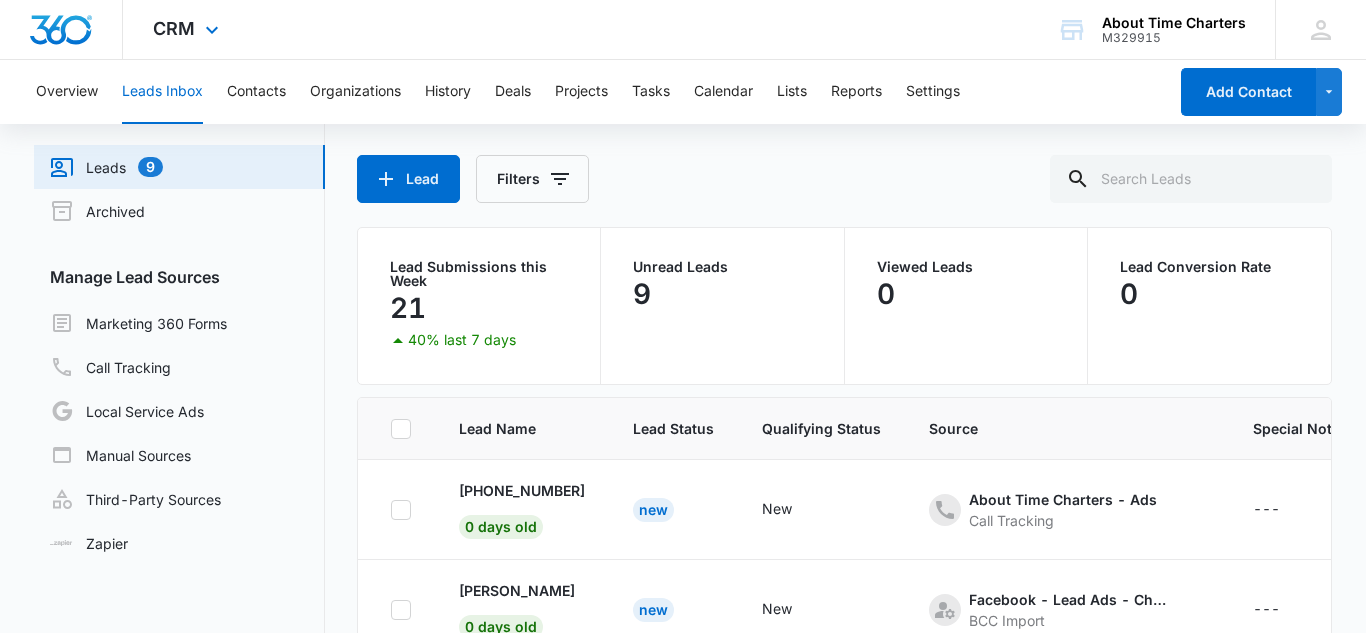 scroll, scrollTop: 0, scrollLeft: 0, axis: both 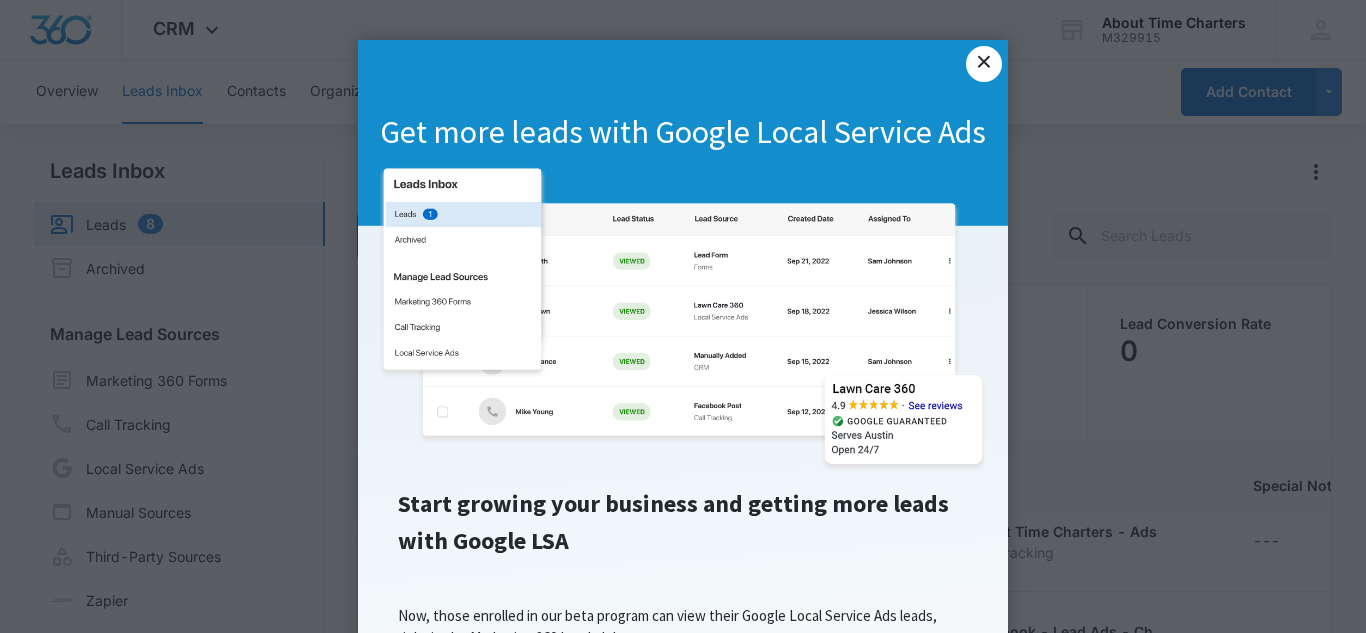 click on "×" at bounding box center [984, 64] 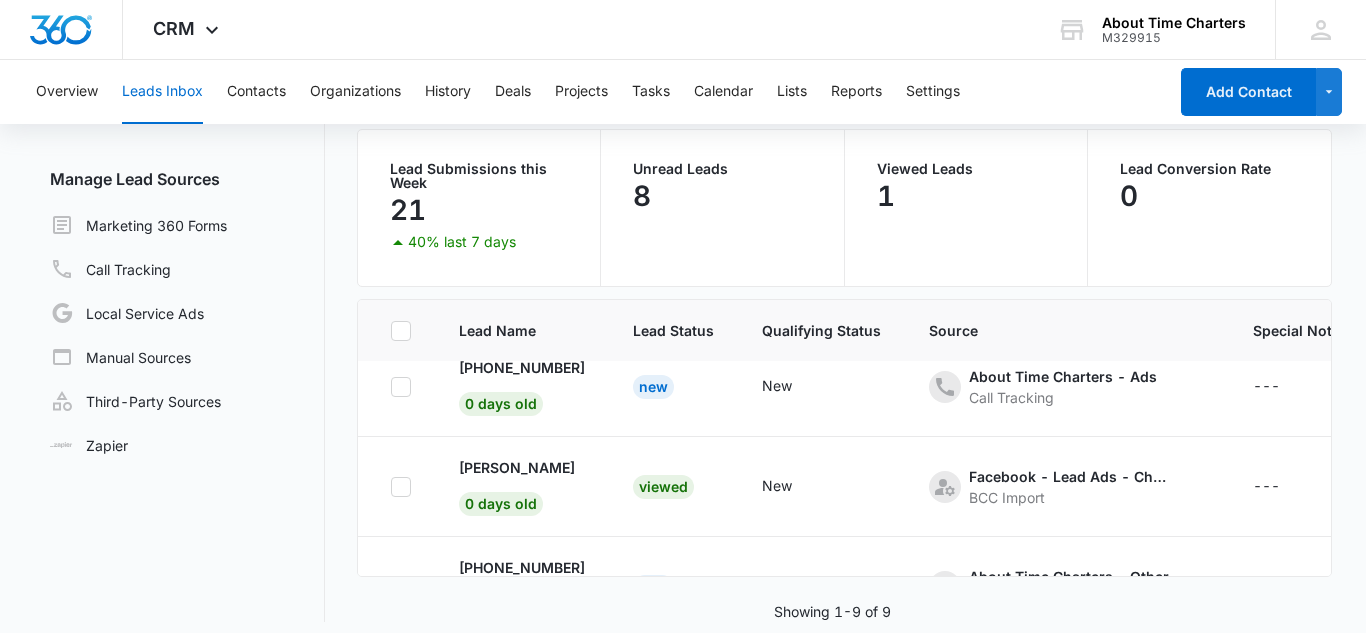scroll, scrollTop: 152, scrollLeft: 0, axis: vertical 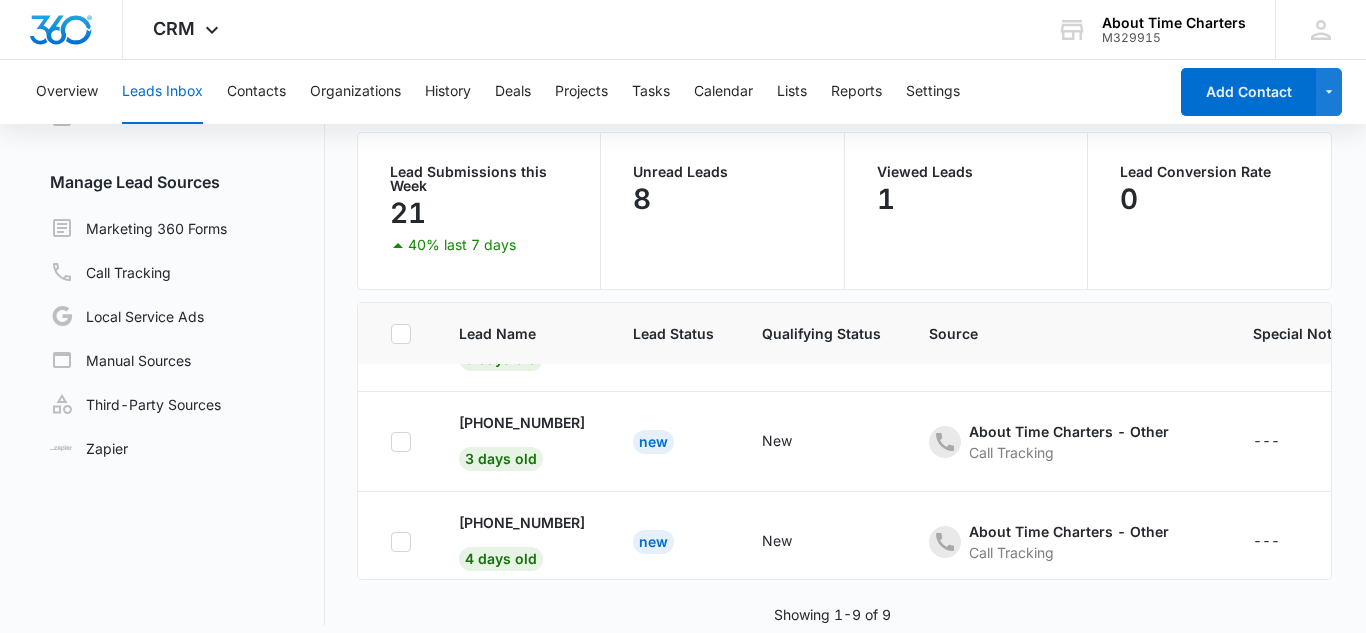 click on "New" at bounding box center (673, 442) 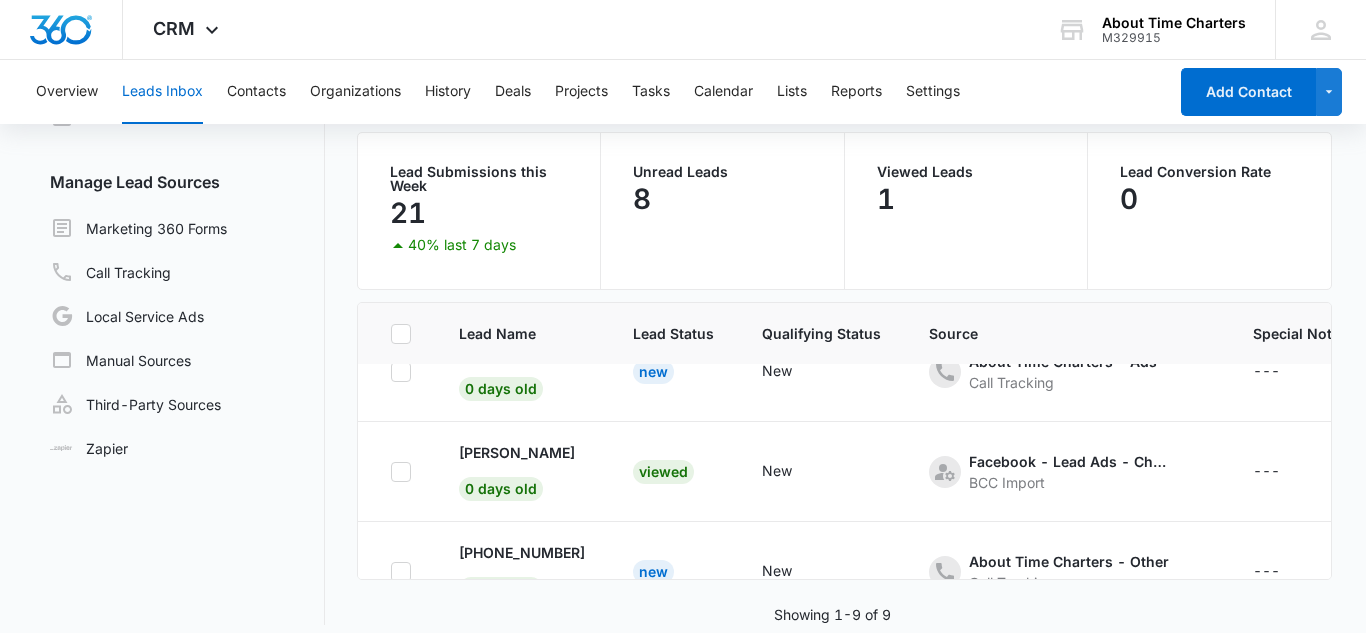 scroll, scrollTop: 0, scrollLeft: 0, axis: both 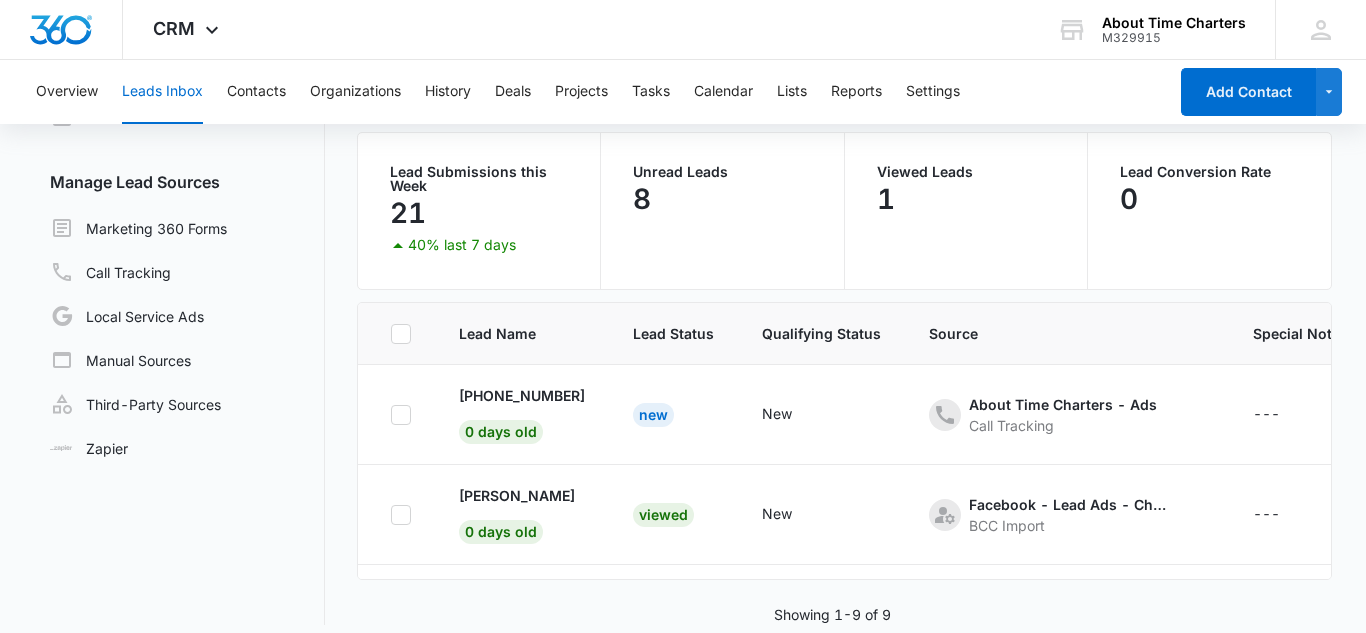 click on "New" at bounding box center (673, 415) 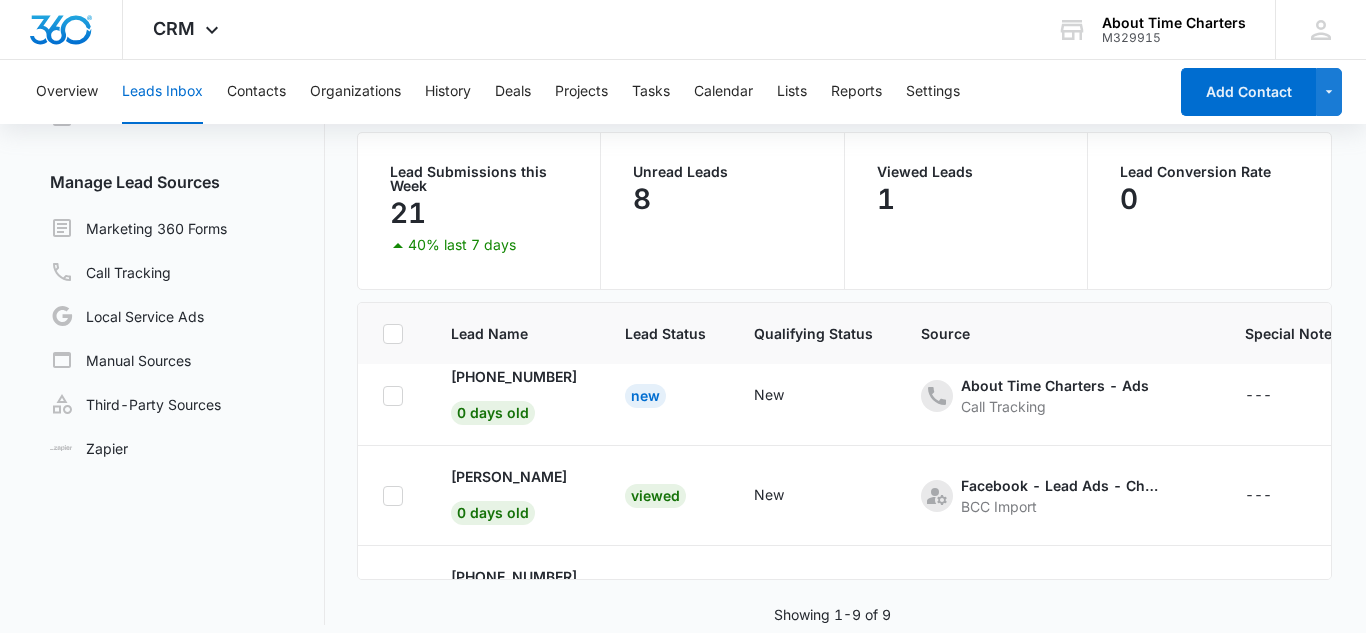 scroll, scrollTop: 20, scrollLeft: 9, axis: both 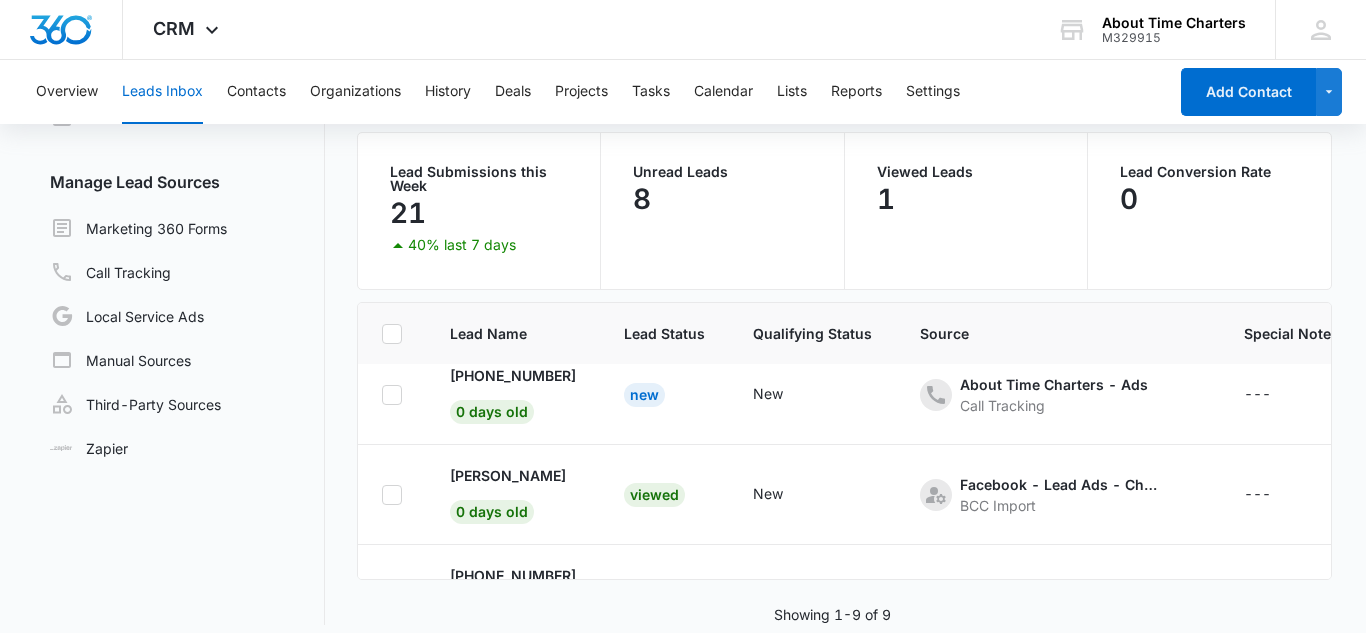 click on "New" at bounding box center [664, 395] 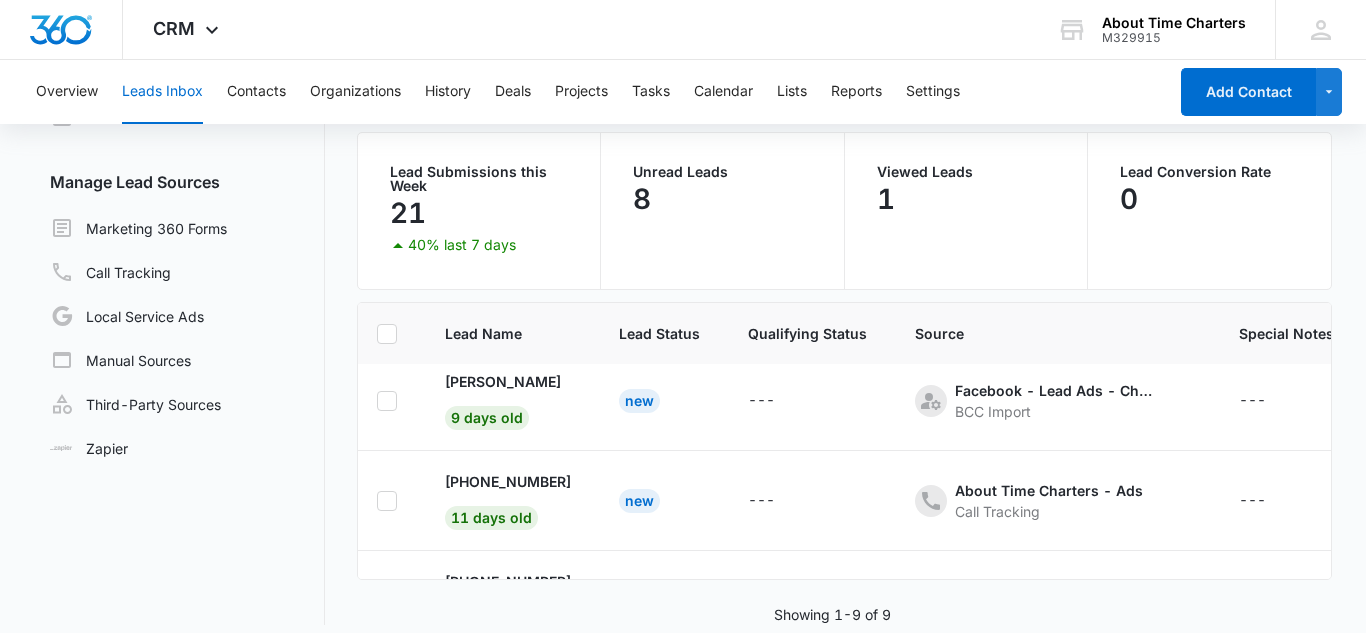 click on "New" at bounding box center (659, 401) 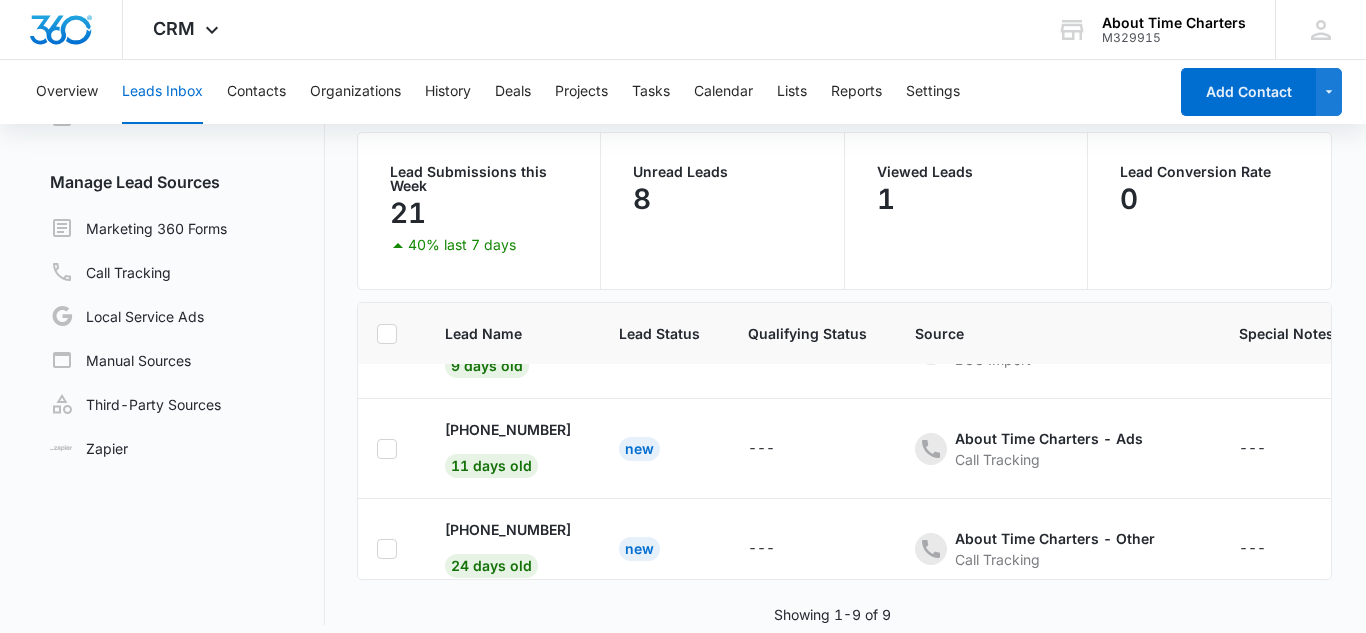 scroll, scrollTop: 685, scrollLeft: 14, axis: both 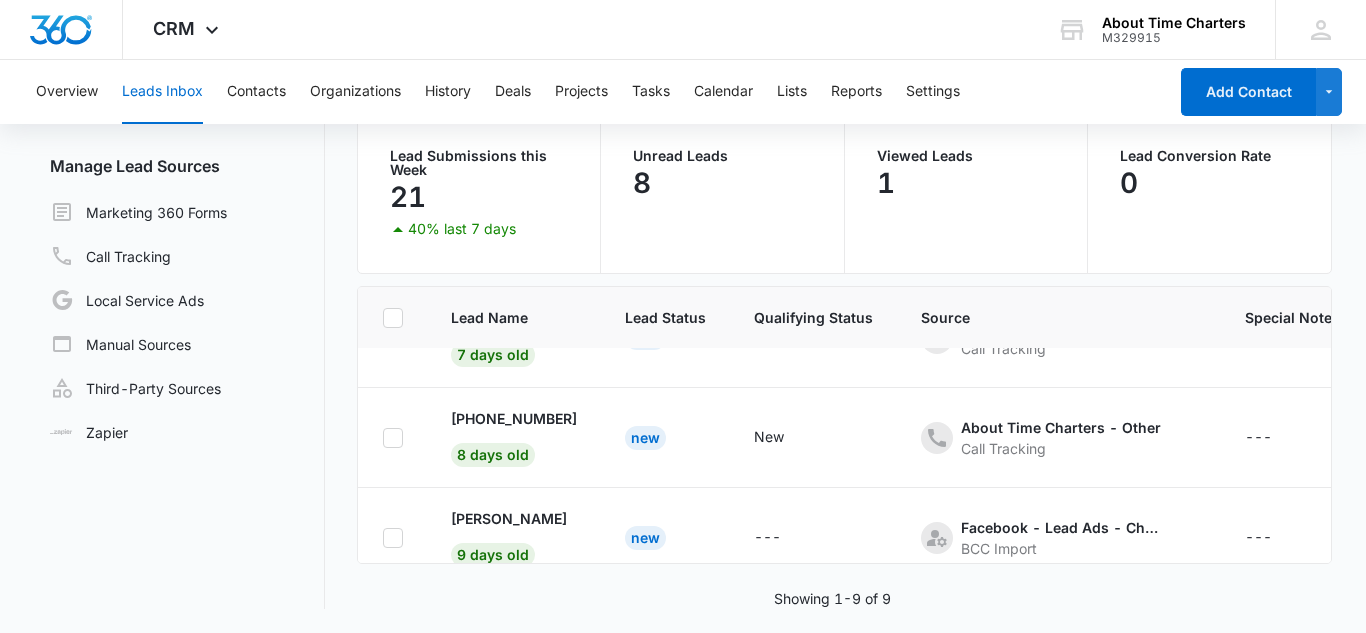 click on "New" at bounding box center (665, 438) 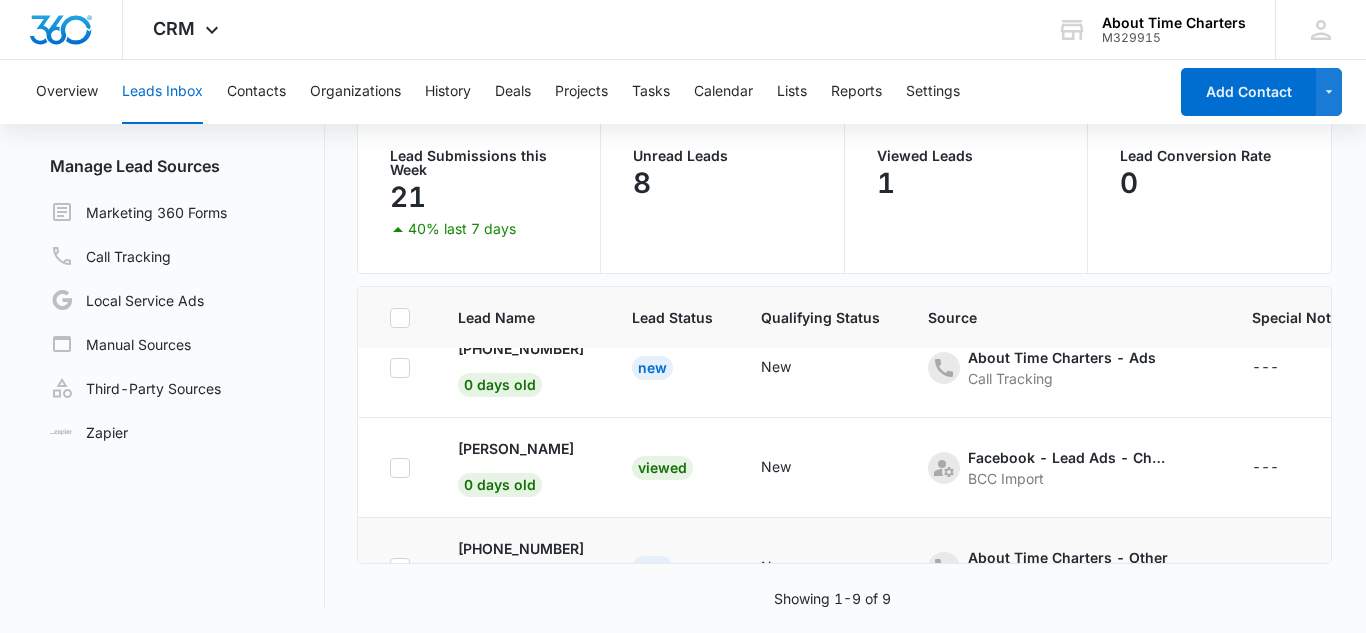 scroll, scrollTop: 0, scrollLeft: 0, axis: both 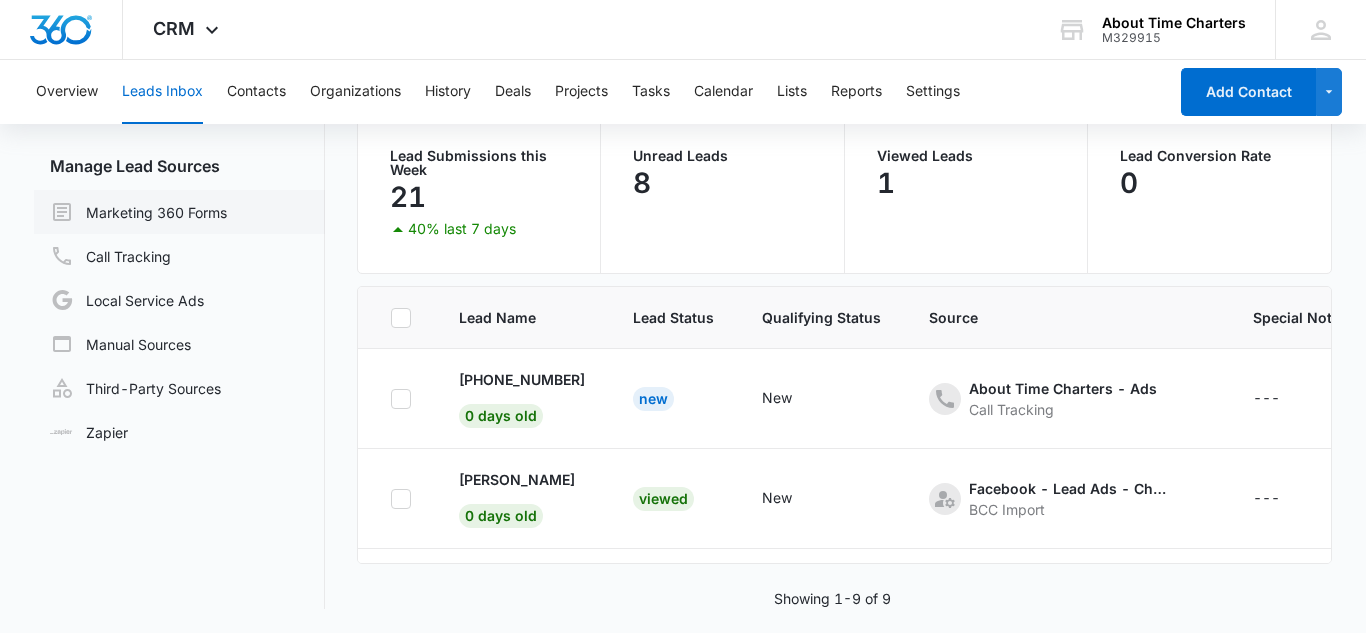 click on "Marketing 360 Forms" at bounding box center [138, 212] 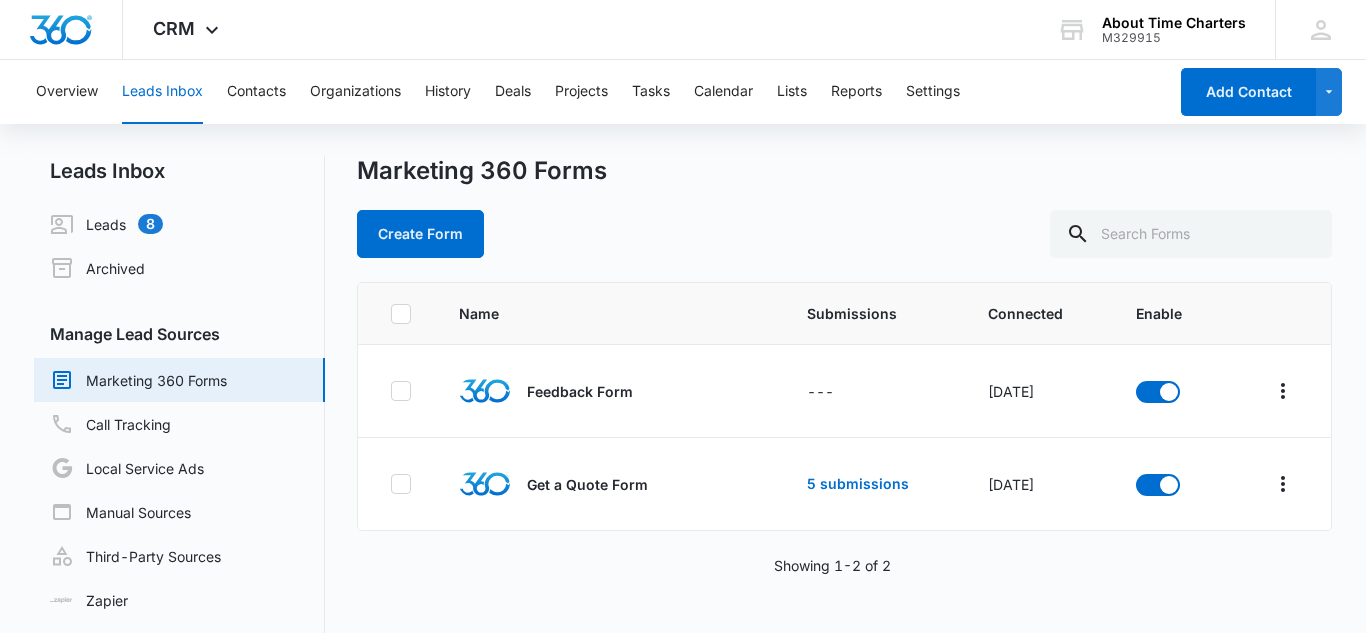 scroll, scrollTop: 37, scrollLeft: 0, axis: vertical 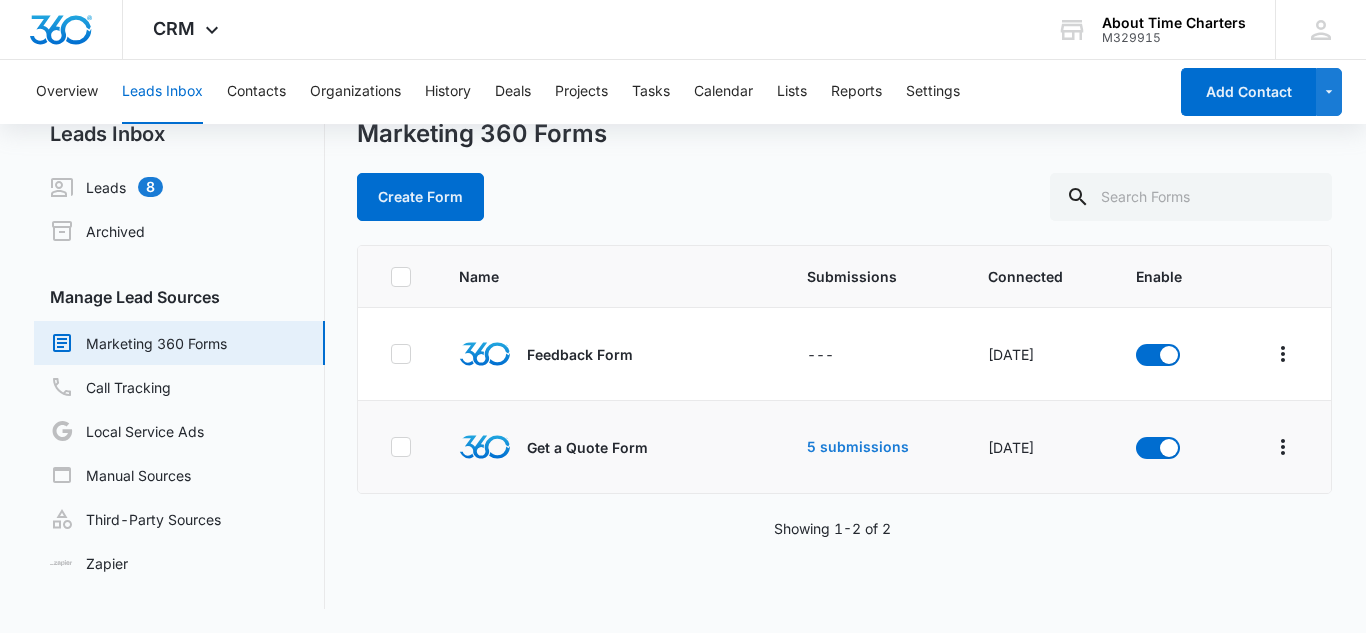 click on "5 submissions" at bounding box center (858, 447) 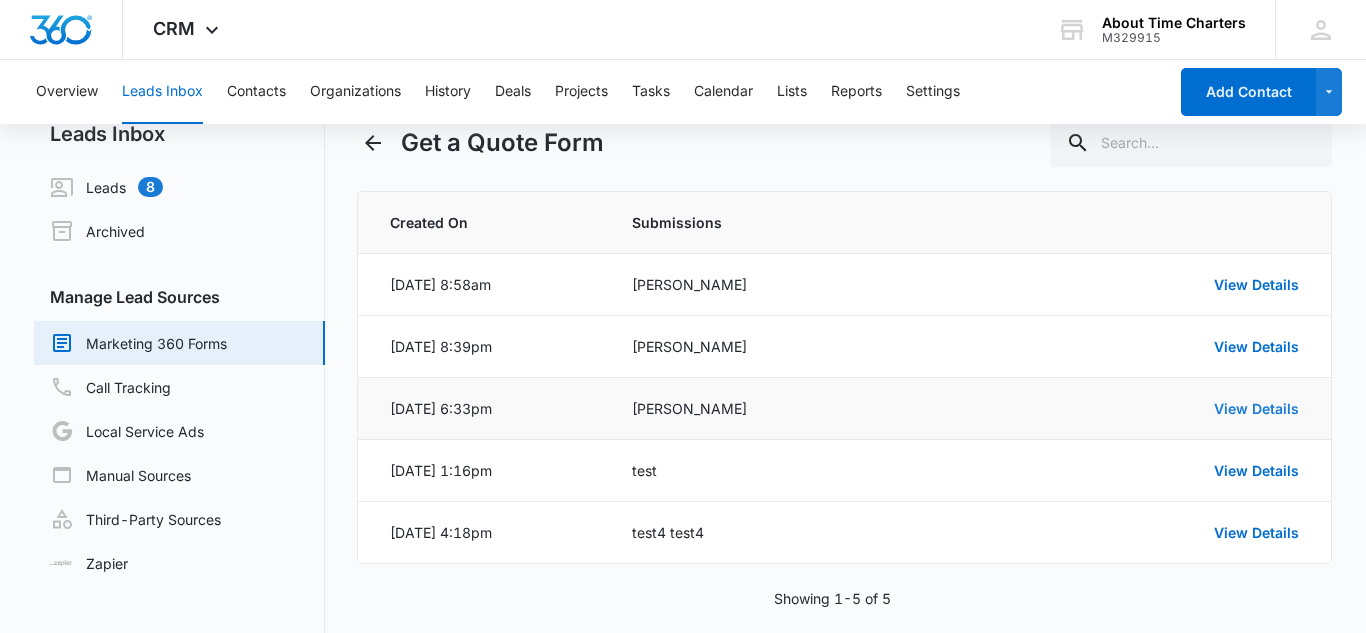 click on "View Details" at bounding box center (1256, 408) 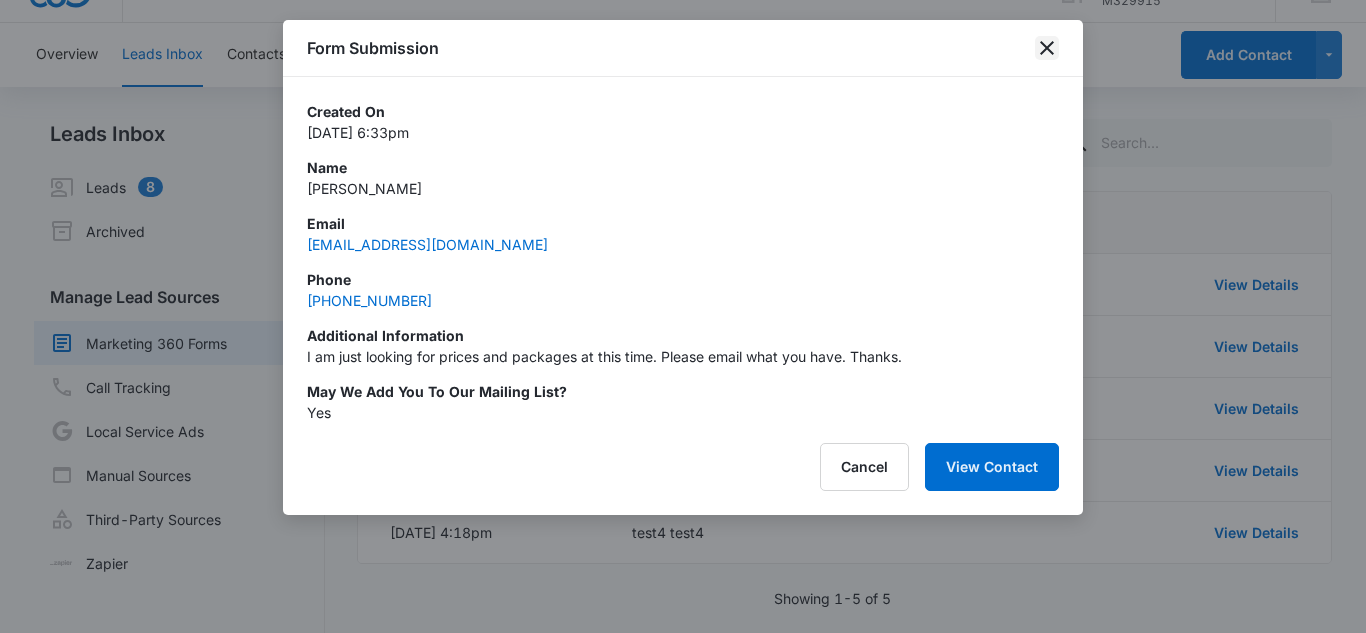 click 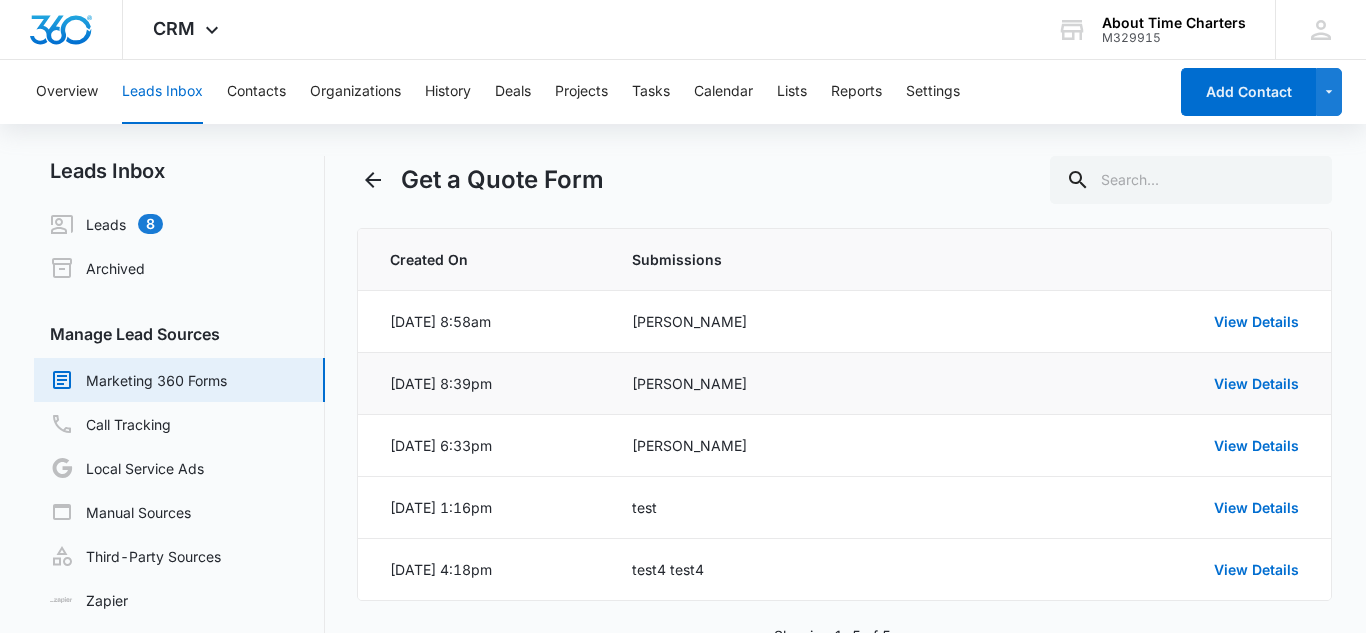 scroll, scrollTop: 6, scrollLeft: 0, axis: vertical 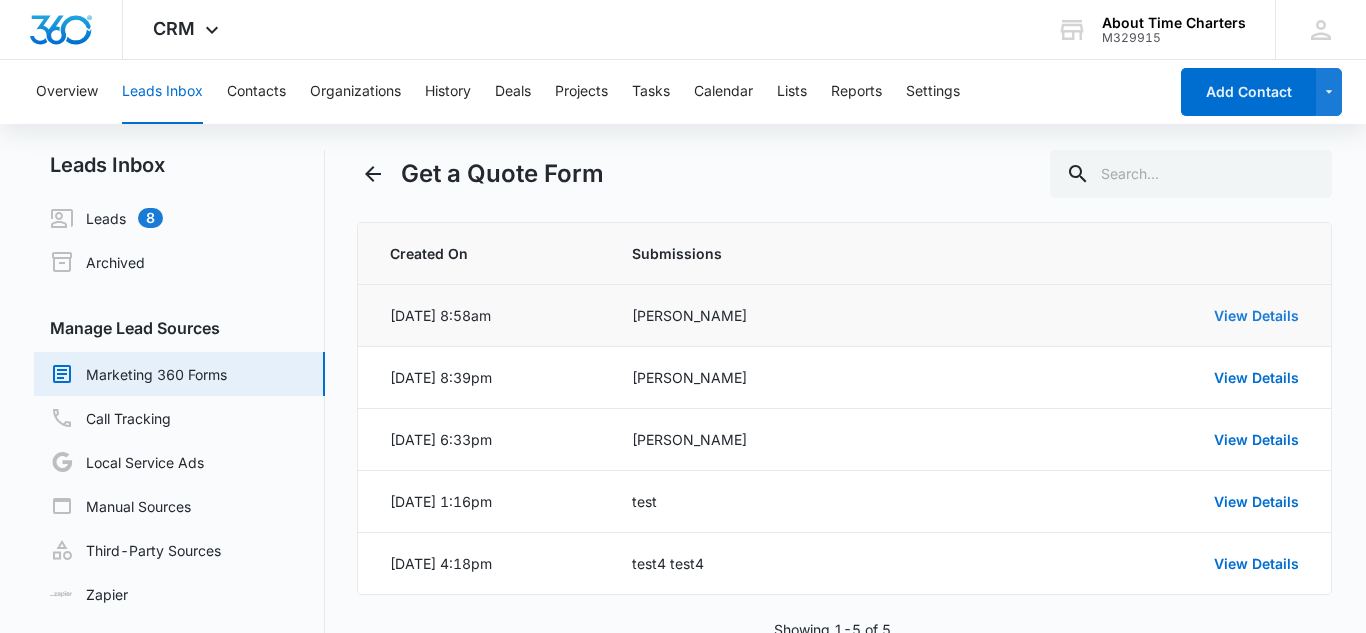 click on "View Details" at bounding box center [1256, 315] 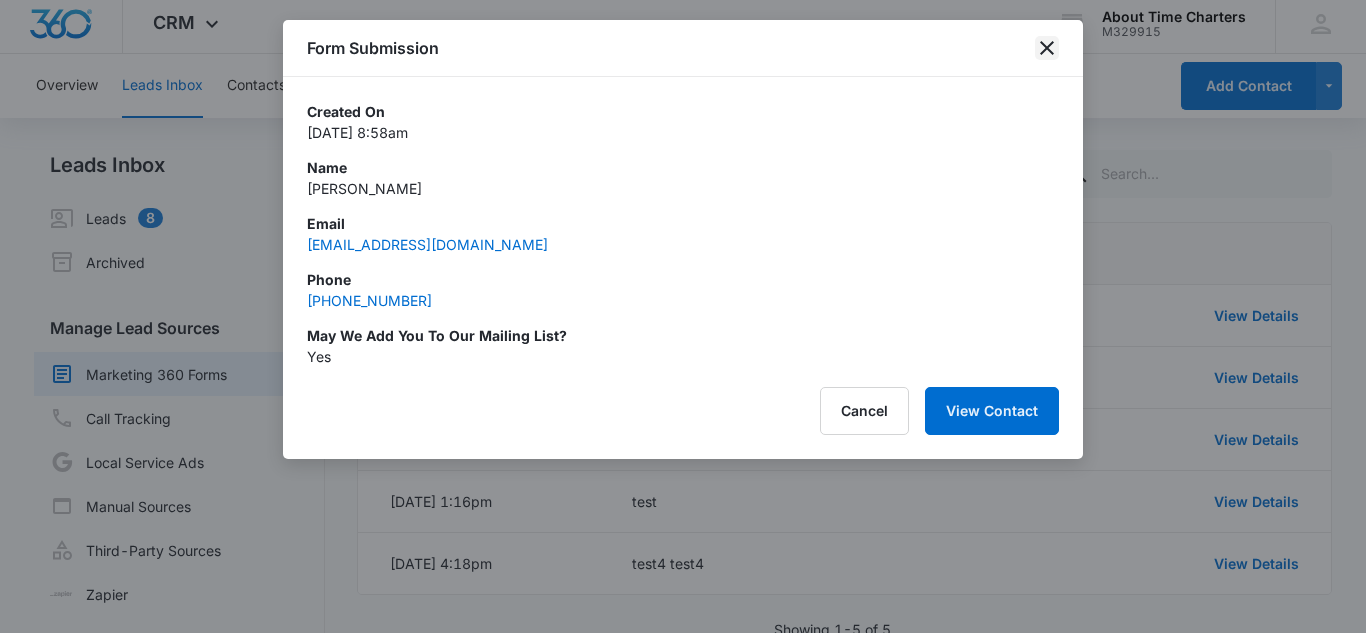 click 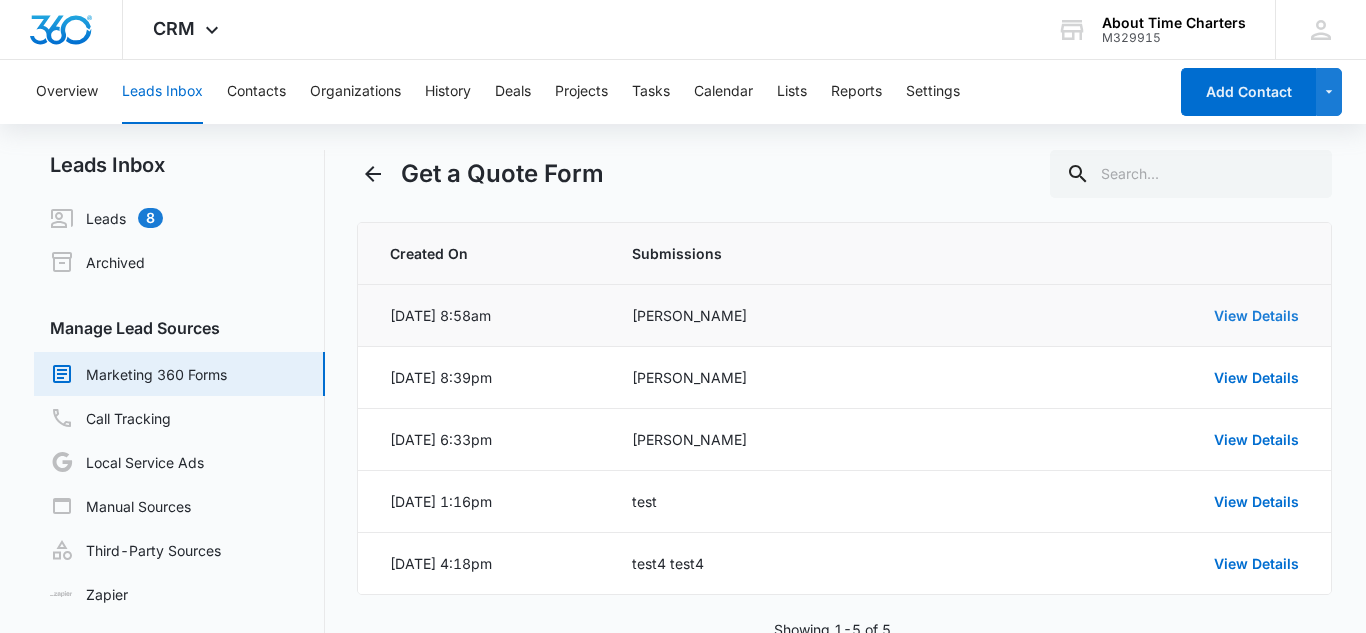click on "View Details" at bounding box center [1256, 315] 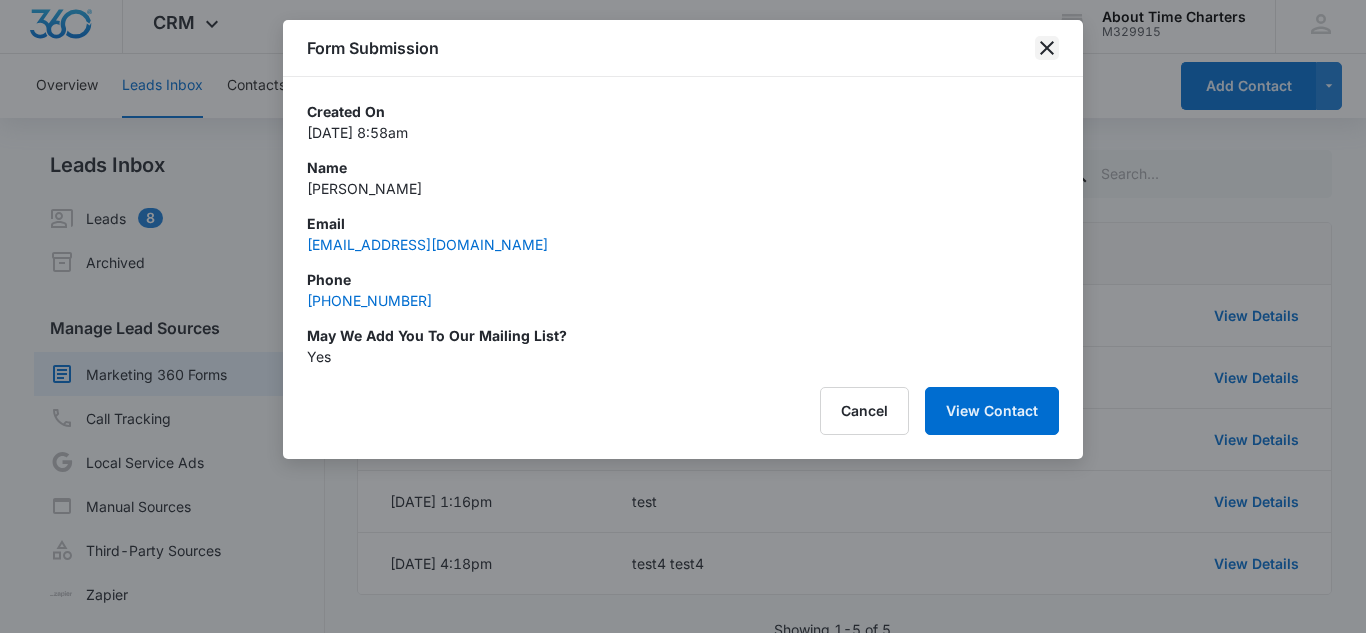 click 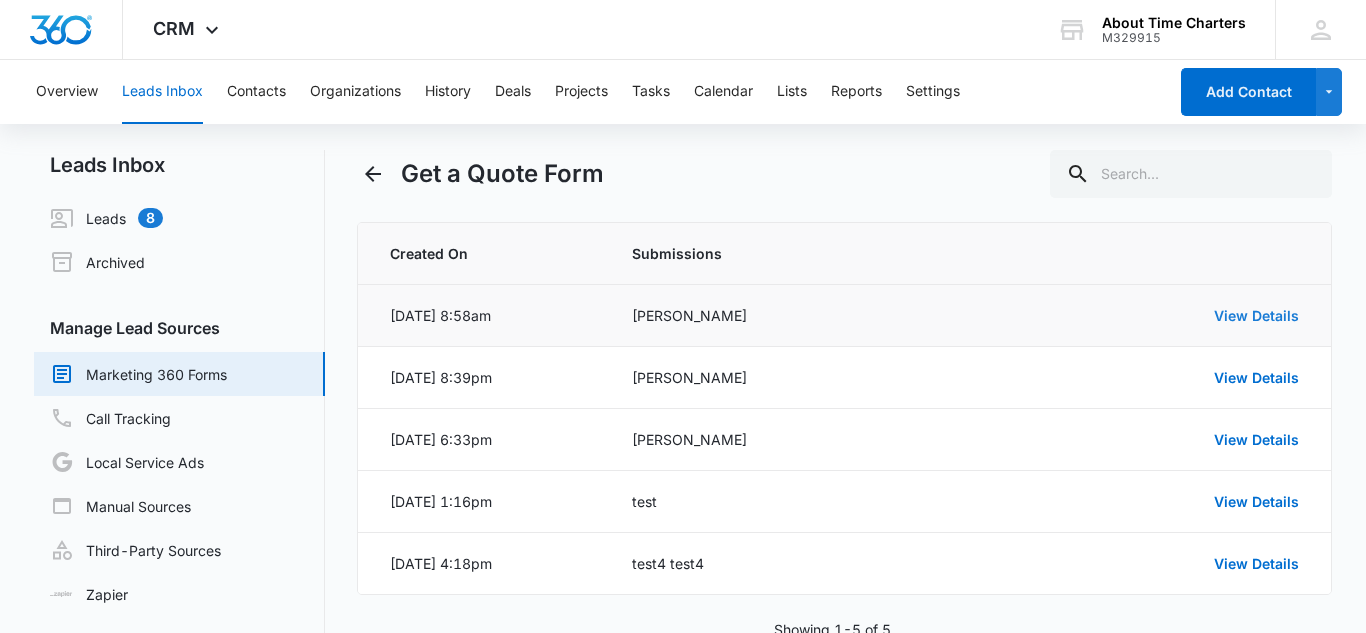 click on "View Details" at bounding box center [1256, 315] 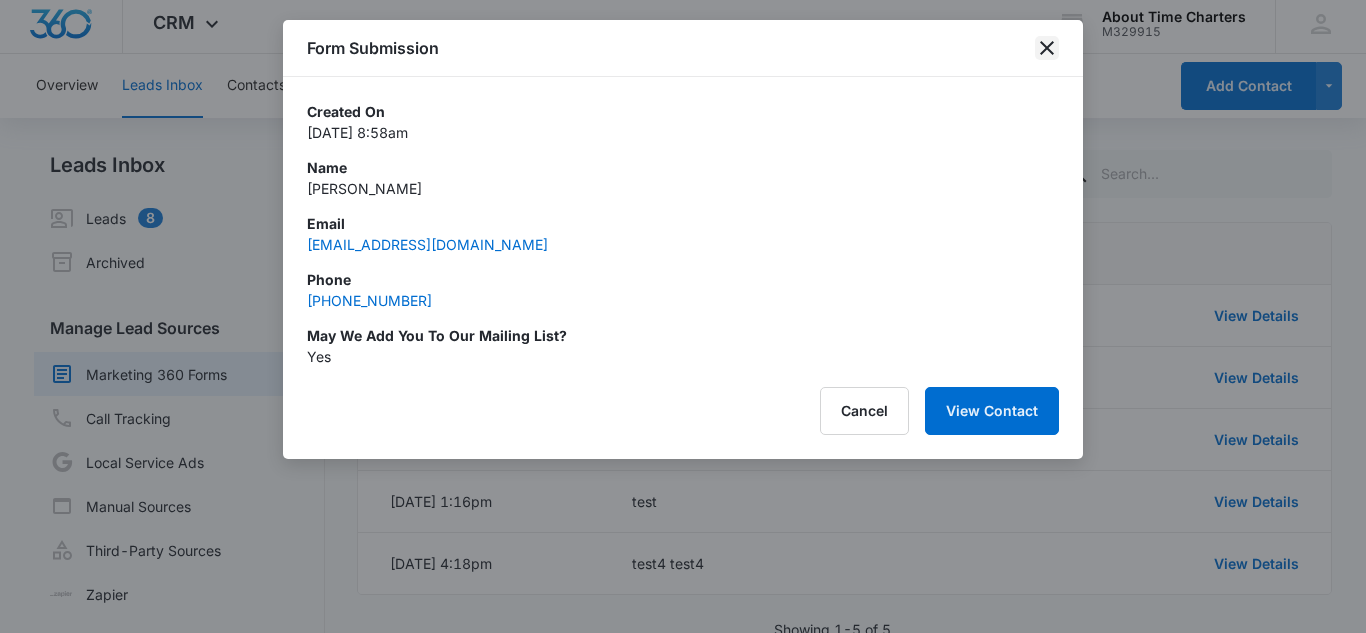 click 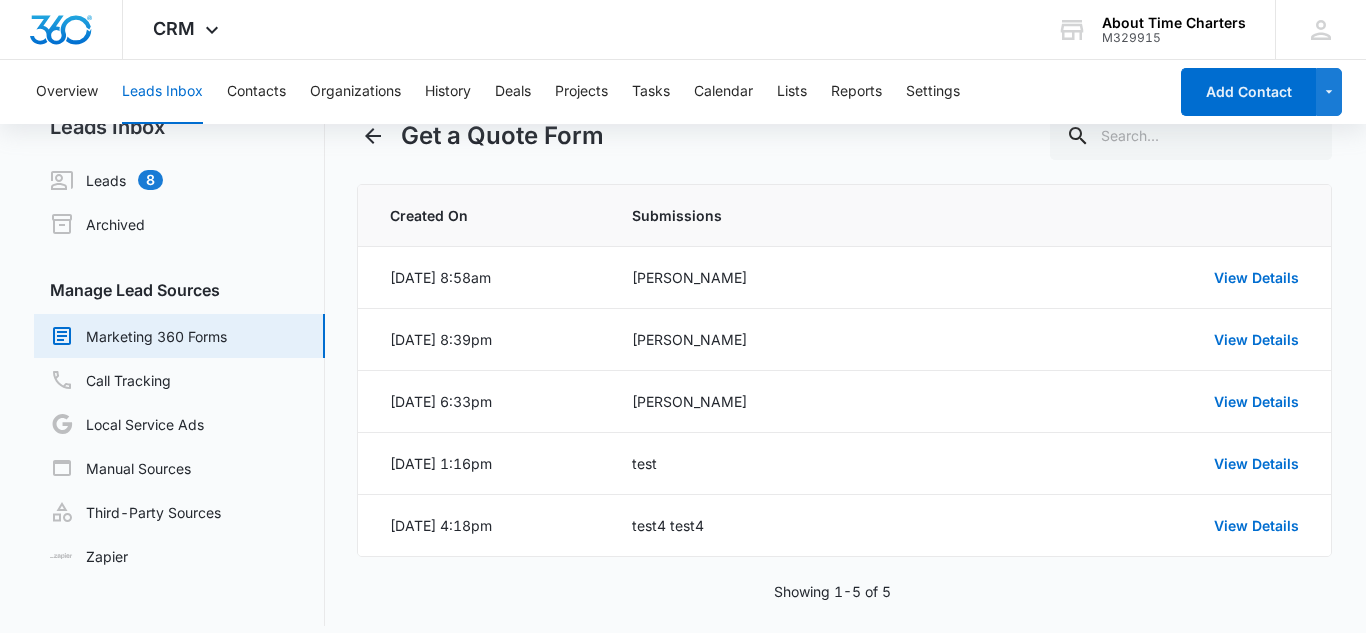 scroll, scrollTop: 61, scrollLeft: 0, axis: vertical 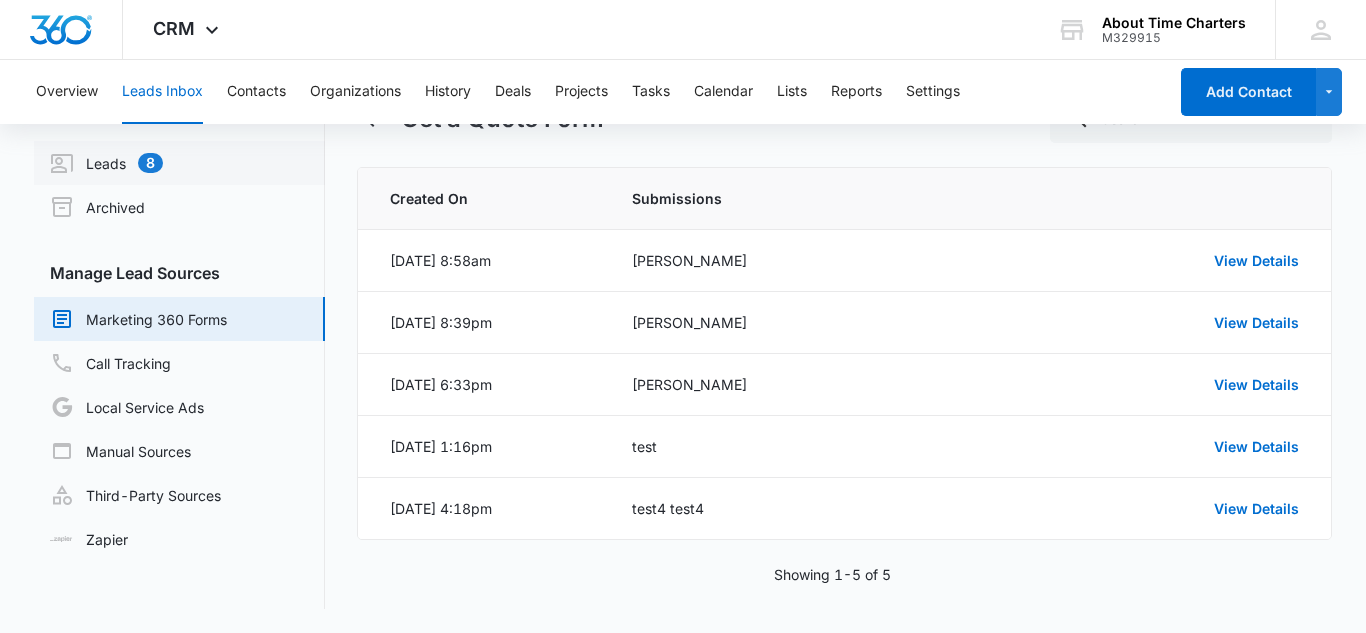 click on "Leads 8" at bounding box center [106, 163] 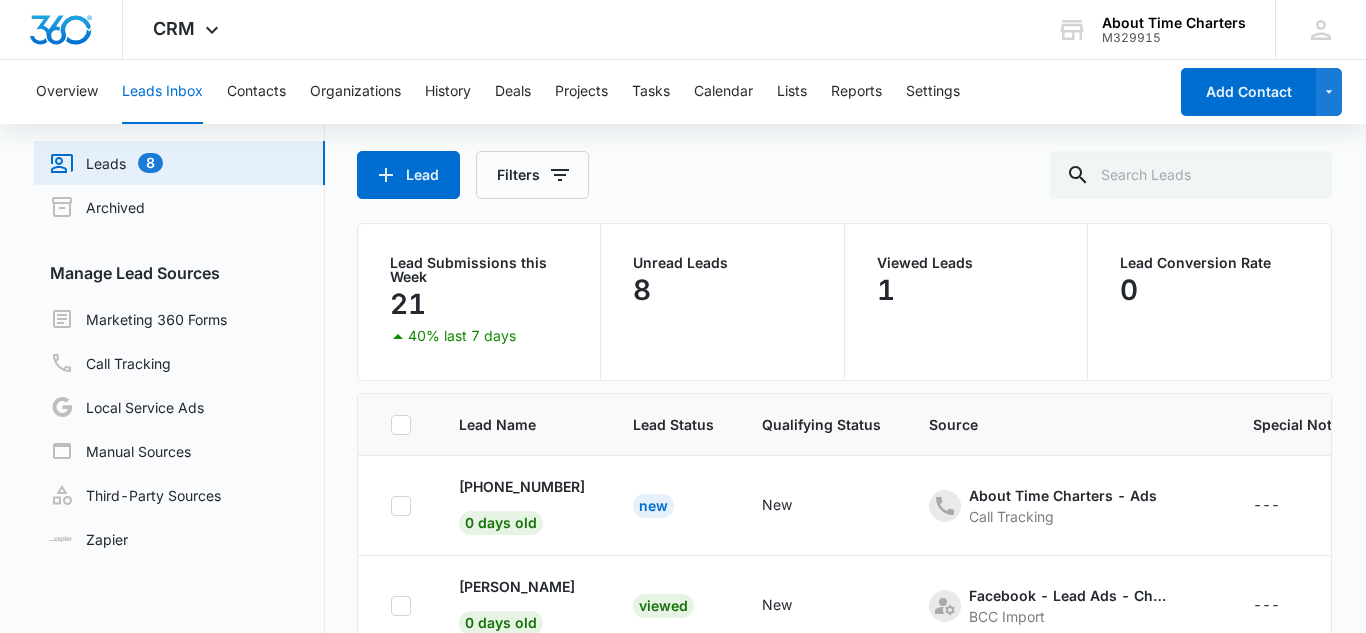 scroll, scrollTop: 0, scrollLeft: 0, axis: both 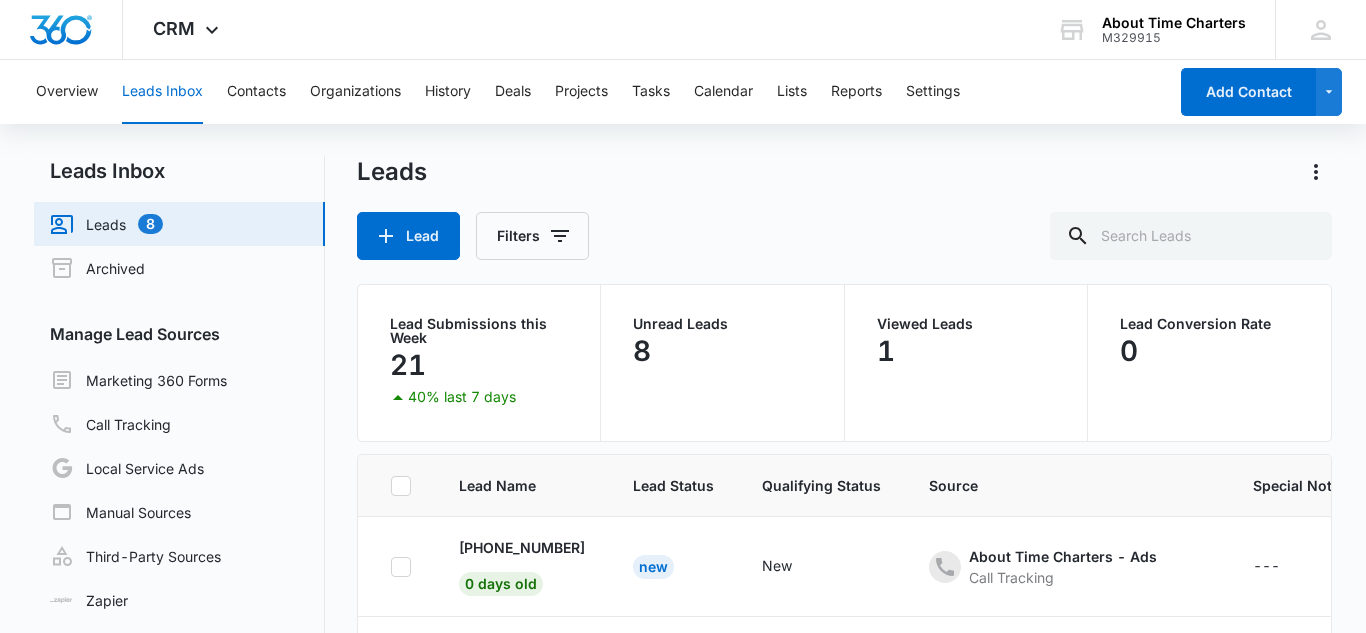 click on "Leads Inbox Leads 8 Archived Manage Lead Sources Marketing 360 Forms Call Tracking Local Service Ads Manual Sources Third-Party Sources Zapier Leads Lead Filters Lead Submissions this Week 21 40% last 7 days Unread Leads 8 Viewed Leads 1 Lead Conversion Rate 0 Lead Name Lead Status Qualifying Status Source Special Notes Created Assigned To     [PHONE_NUMBER] 0 days old New New About Time Charters - Ads Call Tracking --- [DATE] --- [PERSON_NAME] 0 days old Viewed New Facebook - Lead Ads - Charter Form BCC Import --- [DATE] --- [PHONE_NUMBER] 3 days old New New About Time Charters - Other Call Tracking --- [DATE] --- [PHONE_NUMBER] 4 days old New New About Time Charters - Other Call Tracking --- [DATE] --- [PHONE_NUMBER] 8 days old New New About Time Charters - Ads Call Tracking --- [DATE] --- [PHONE_NUMBER] 8 days old New New About Time Charters - Other Call Tracking --- [DATE] --- [PERSON_NAME] 9 days old New --- Facebook - Lead Ads - Charter Form BCC Import --- [DATE] --- New" at bounding box center (683, 478) 